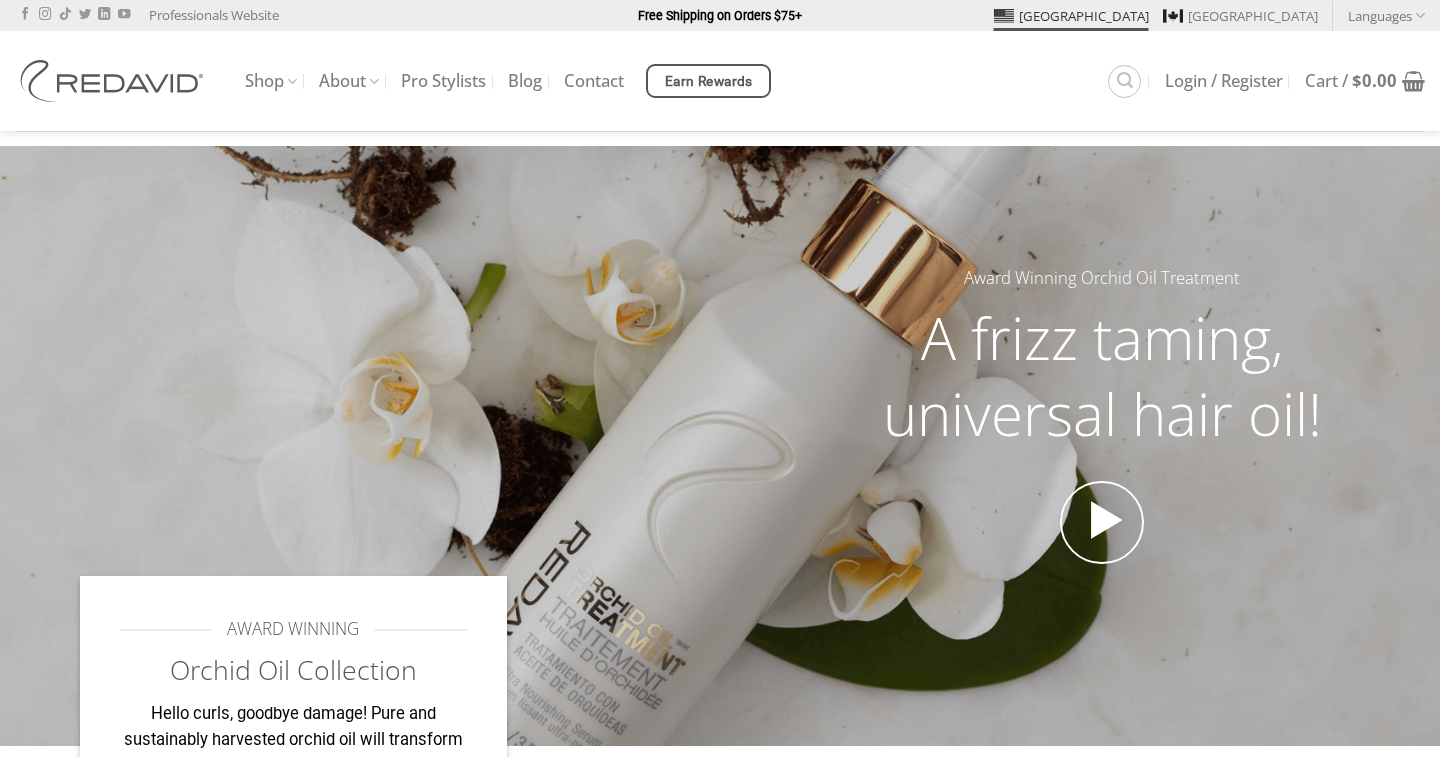 scroll, scrollTop: 0, scrollLeft: 0, axis: both 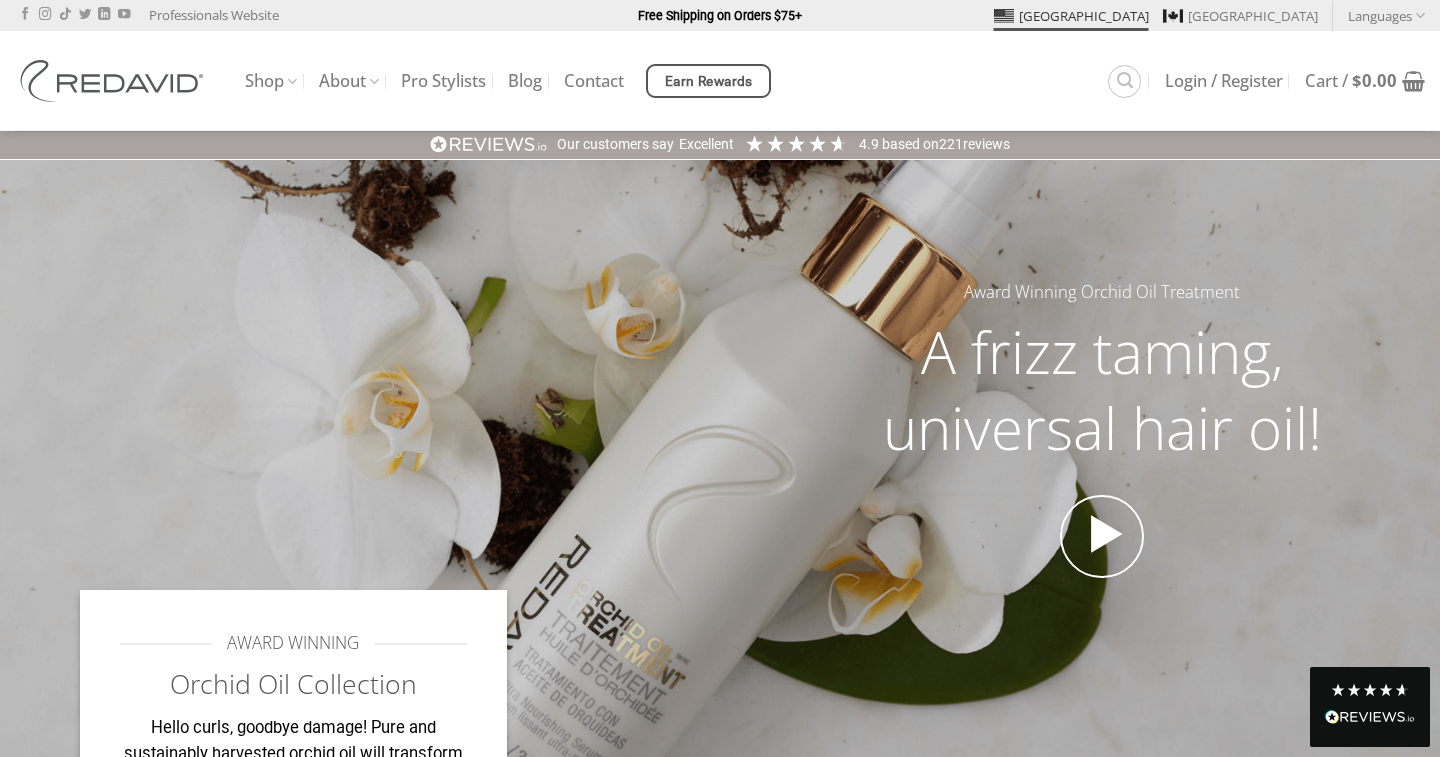click on "[GEOGRAPHIC_DATA]" at bounding box center [1071, 16] 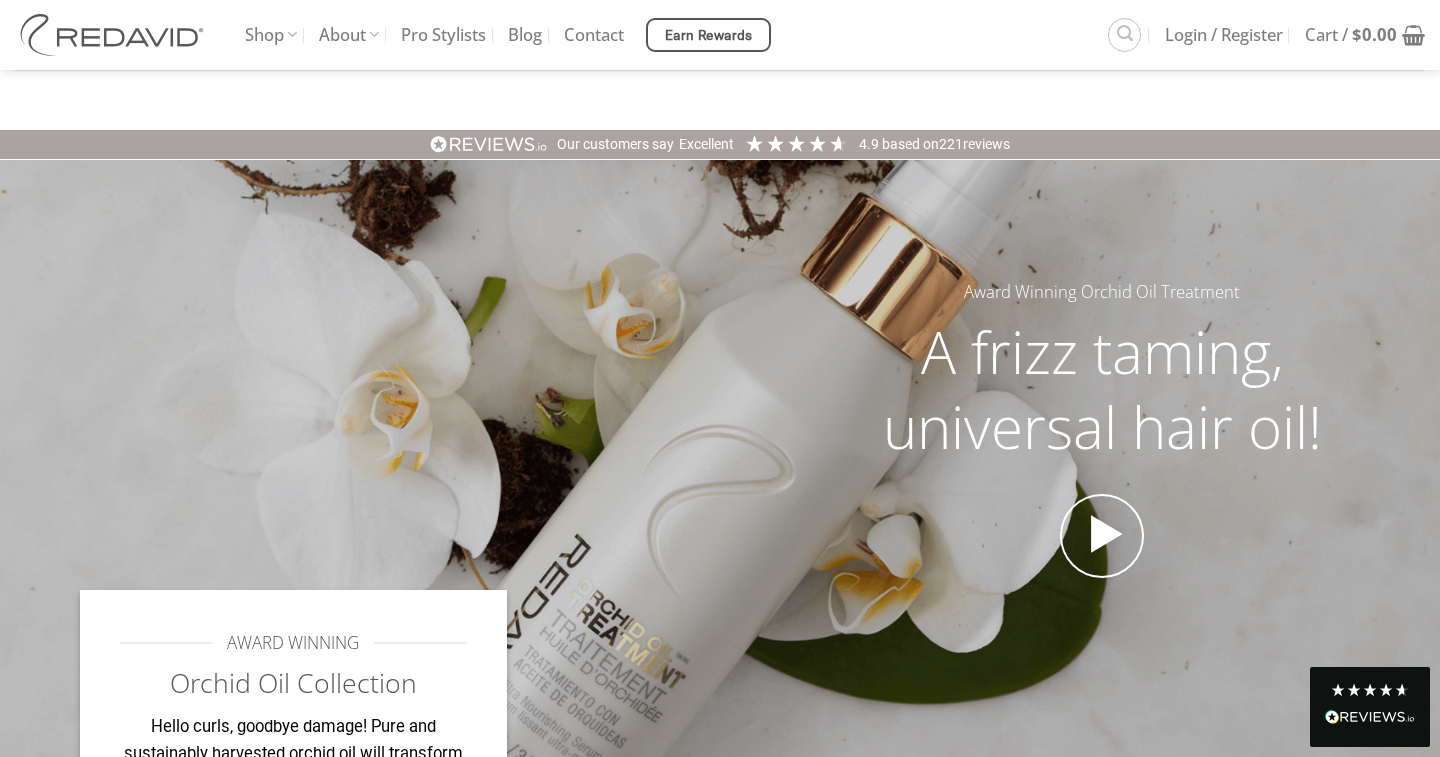 scroll, scrollTop: 795, scrollLeft: 0, axis: vertical 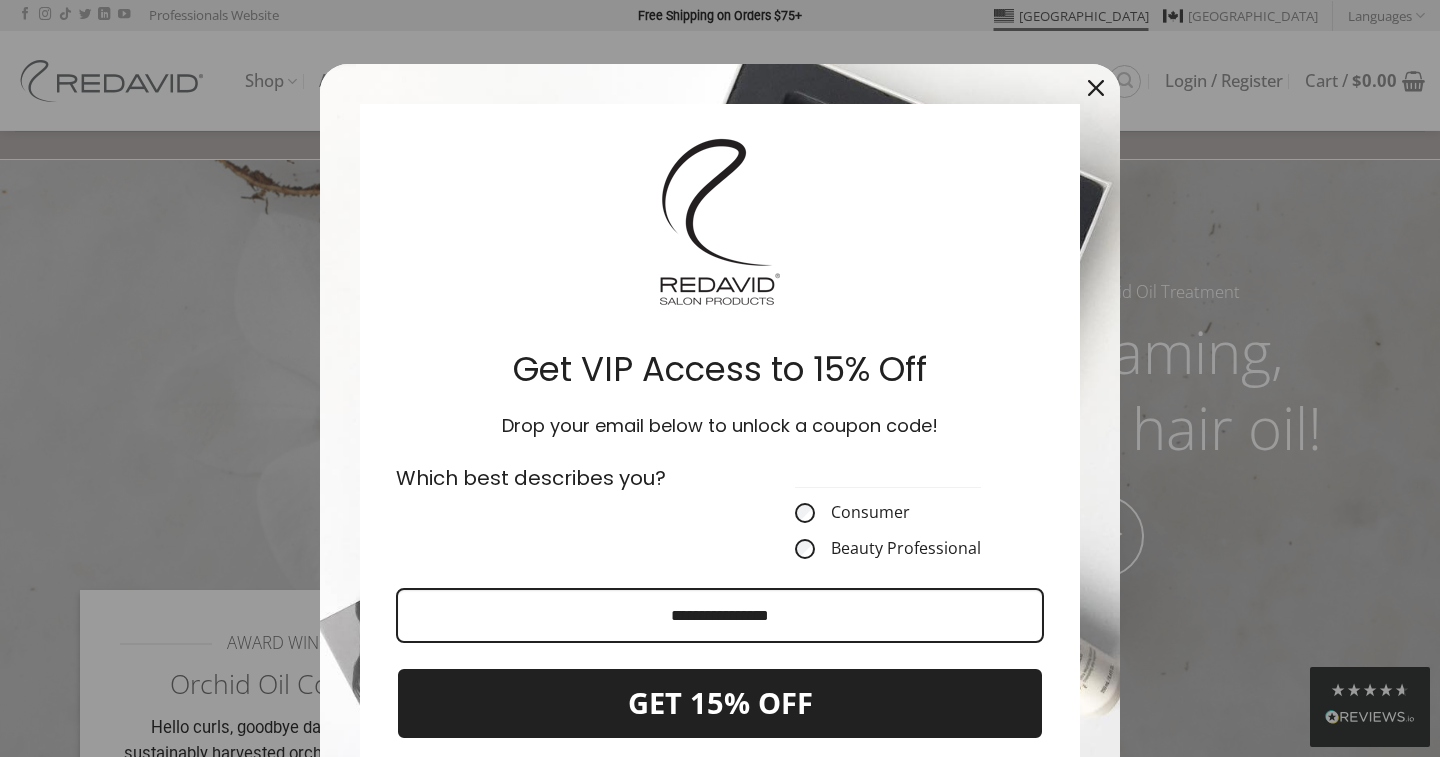 click 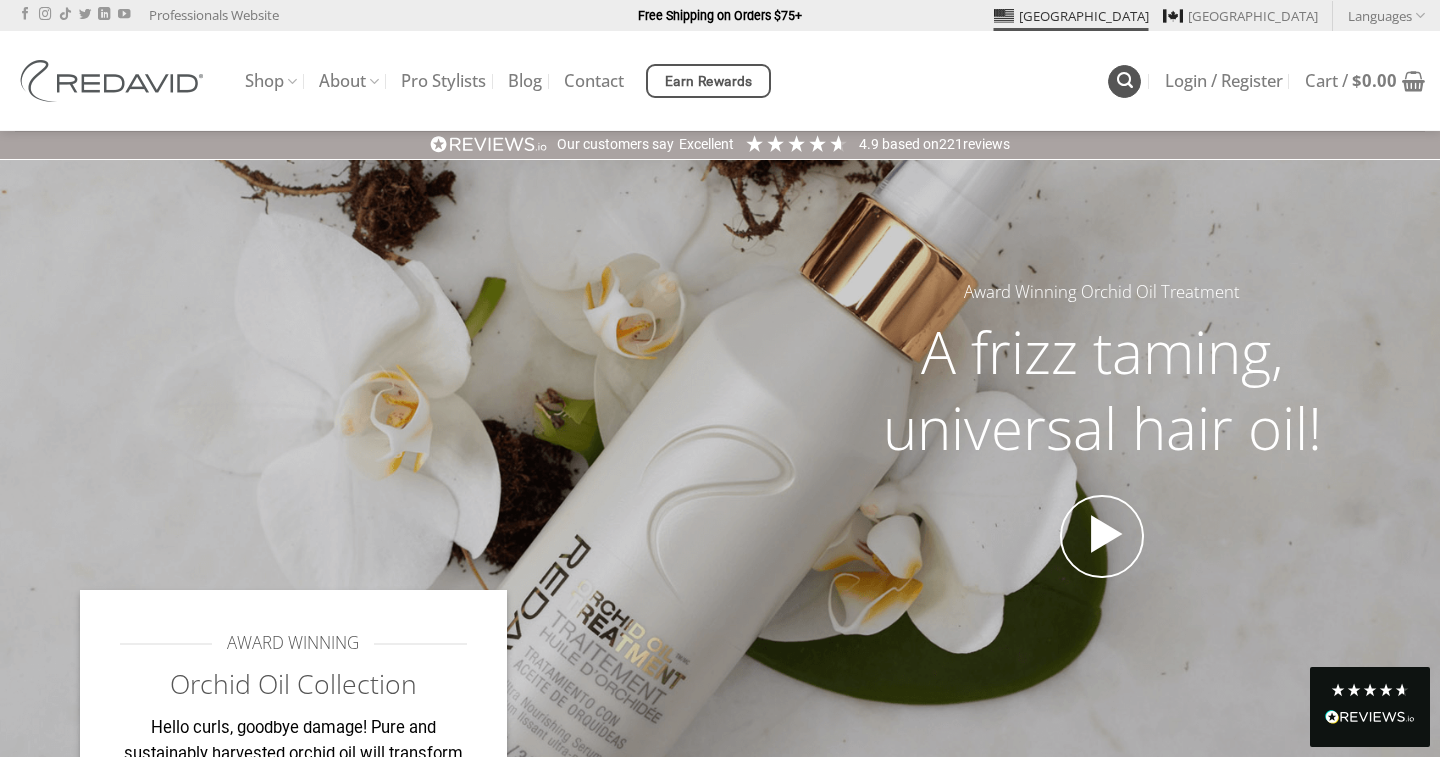 click at bounding box center (1125, 80) 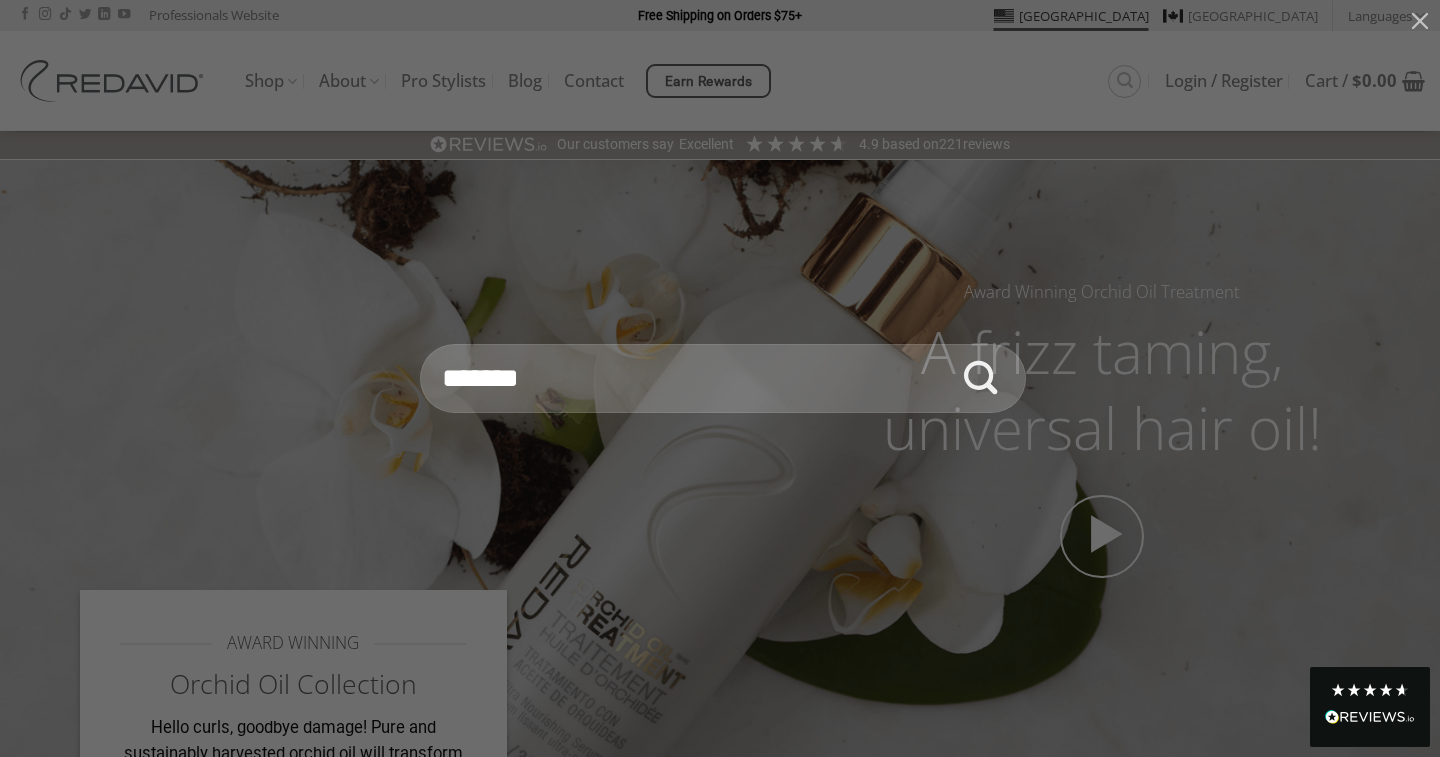 click on "Search for:" at bounding box center [723, 379] 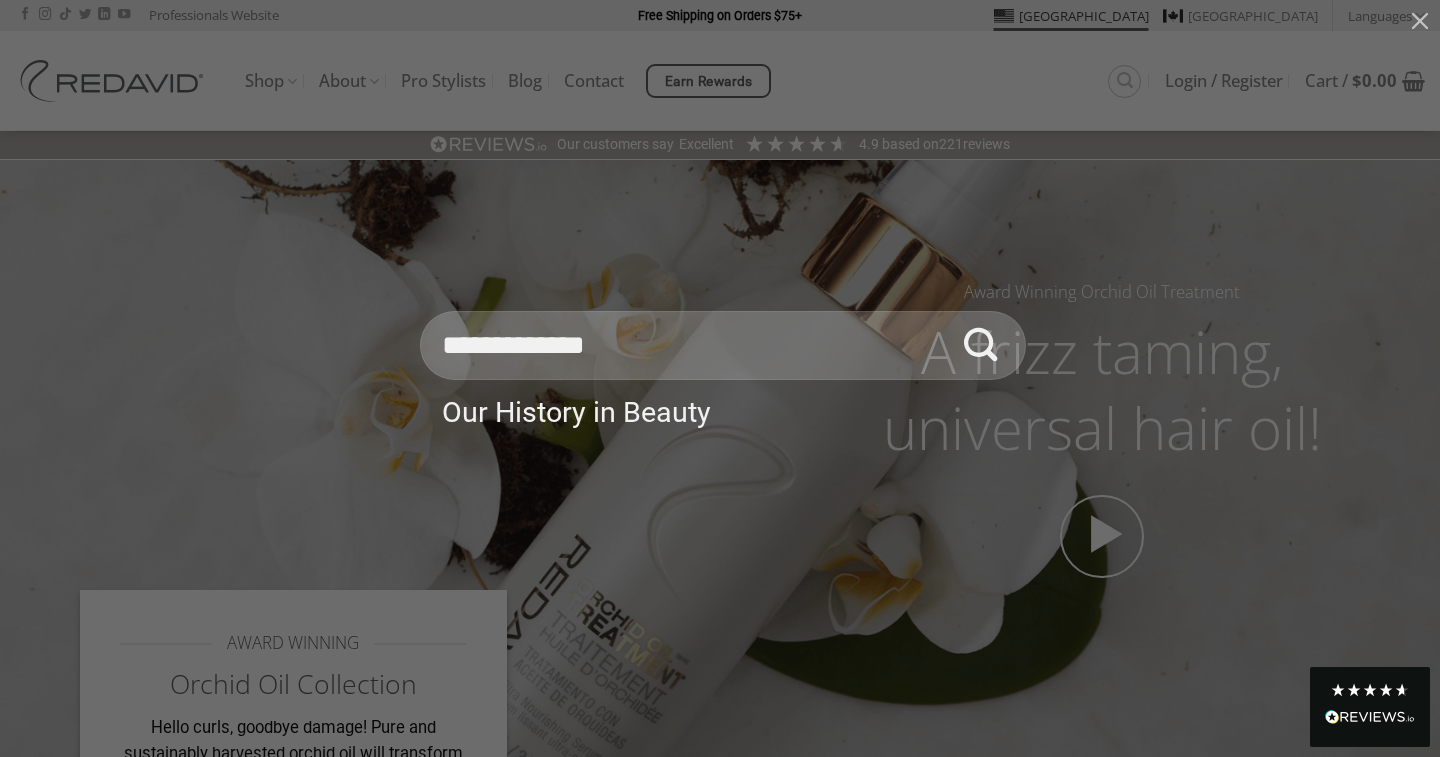 type on "**********" 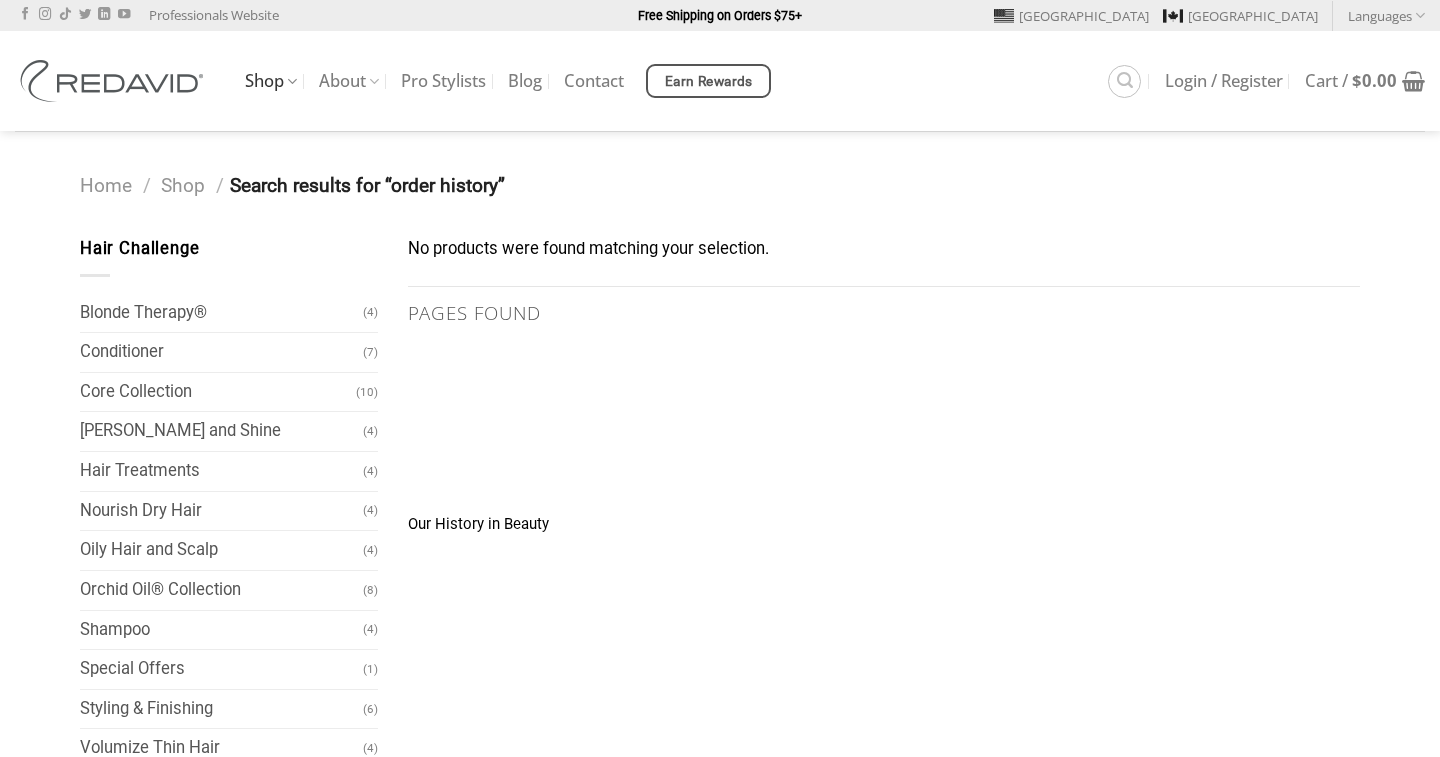 scroll, scrollTop: 0, scrollLeft: 0, axis: both 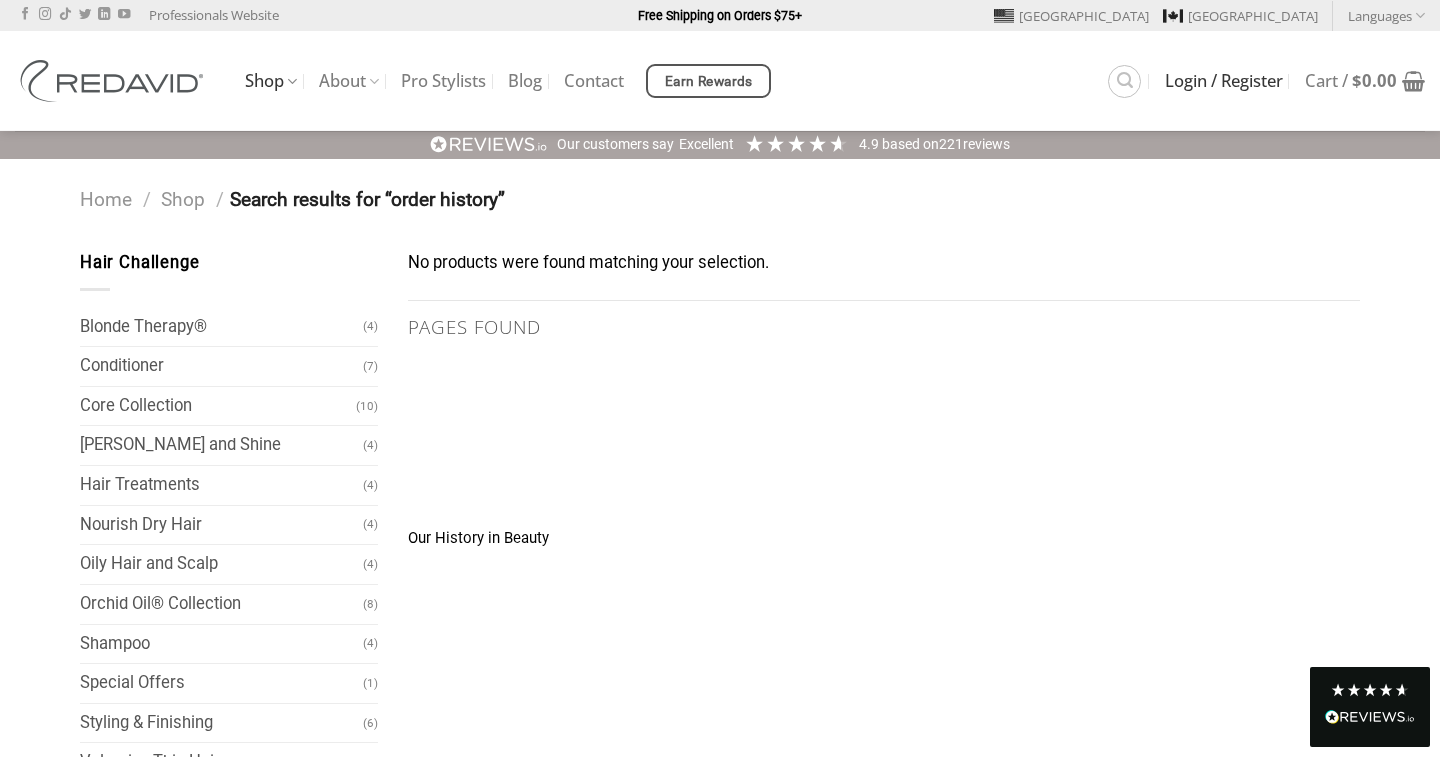 click on "Login / Register" at bounding box center [1224, 81] 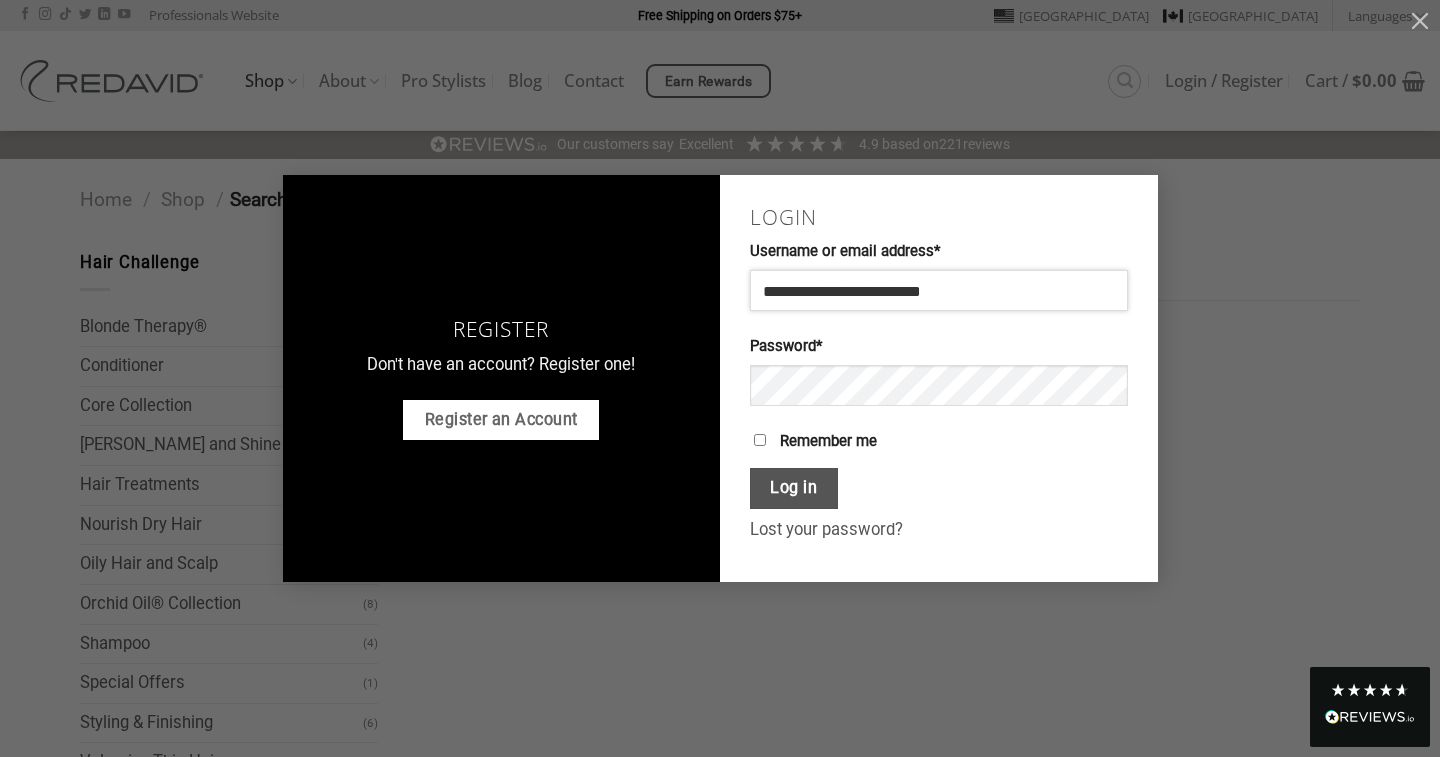 type on "**********" 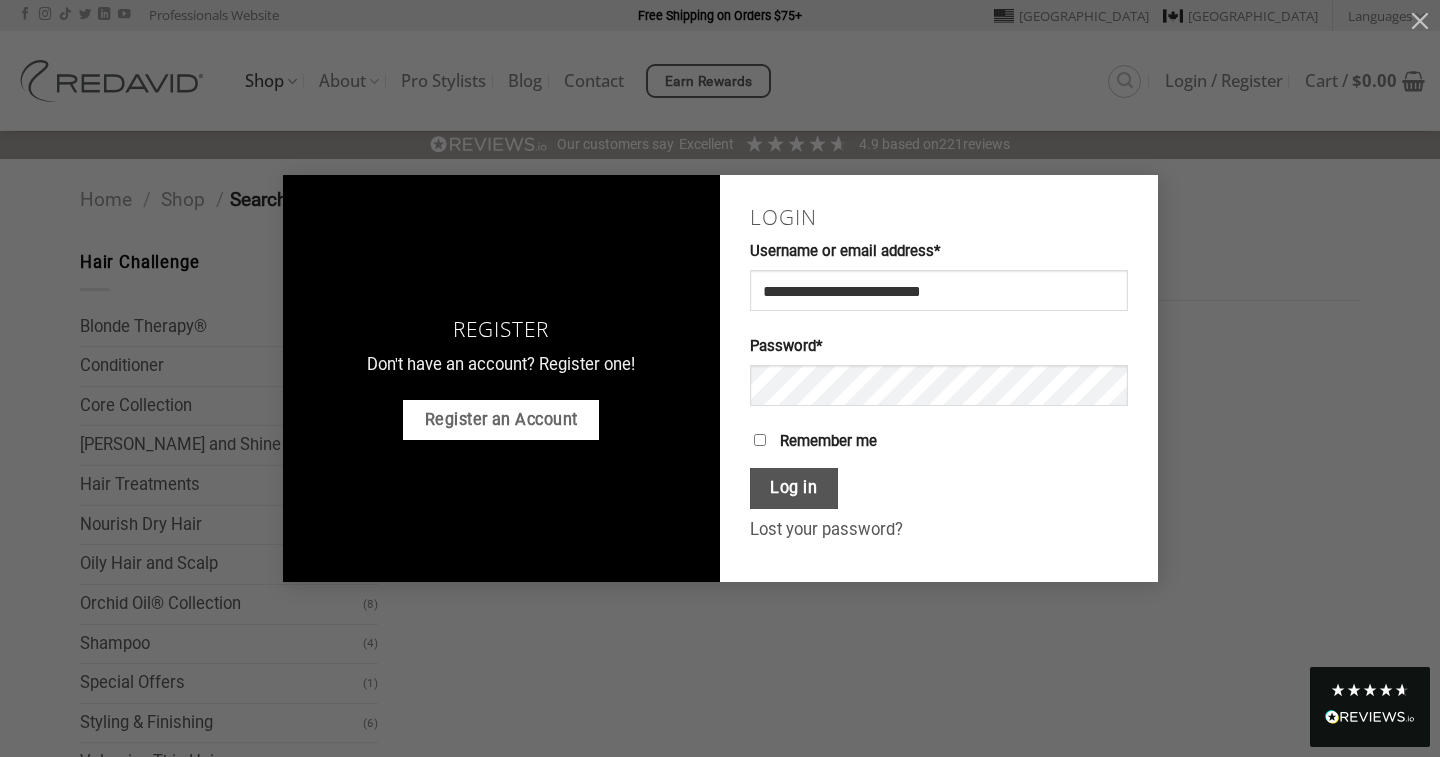click on "Register an Account" at bounding box center (501, 420) 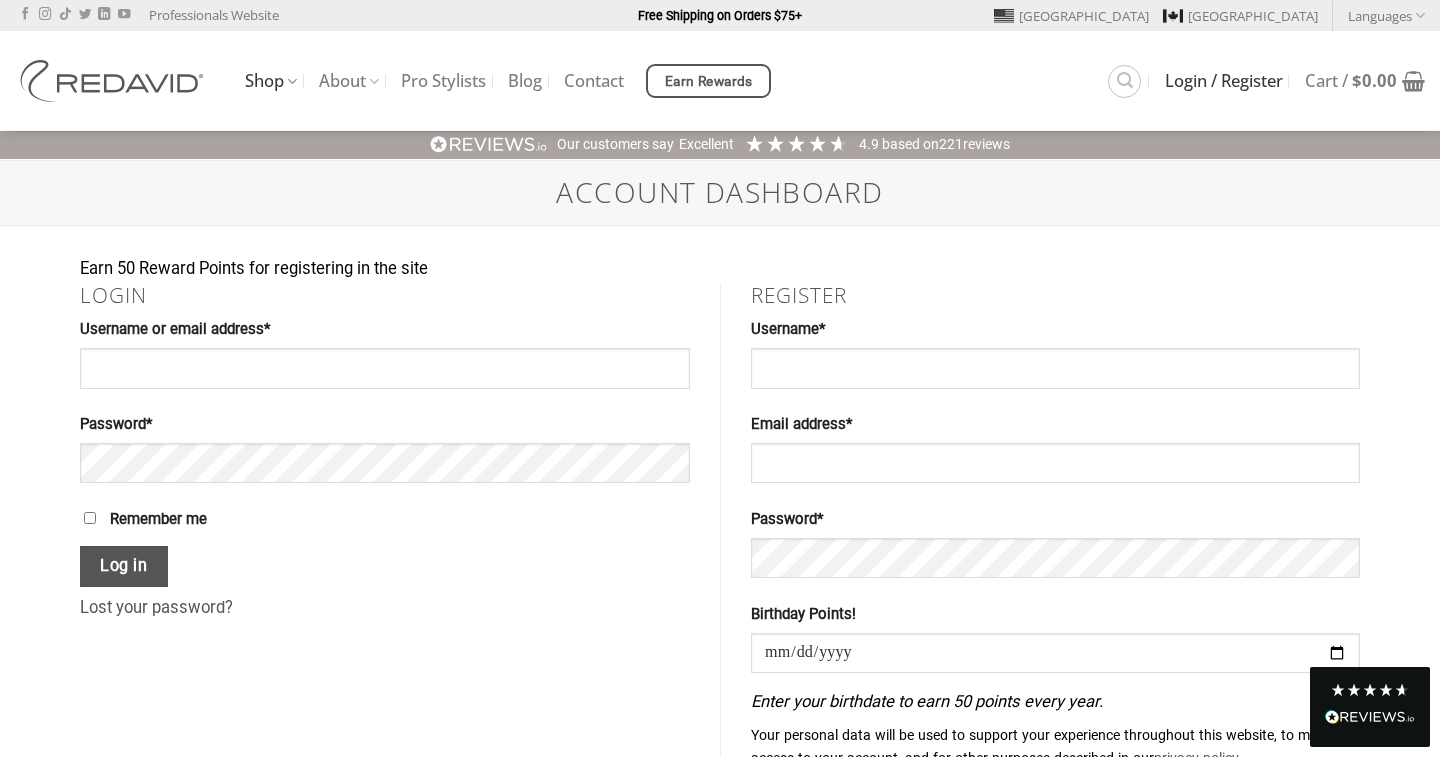 scroll, scrollTop: 0, scrollLeft: 0, axis: both 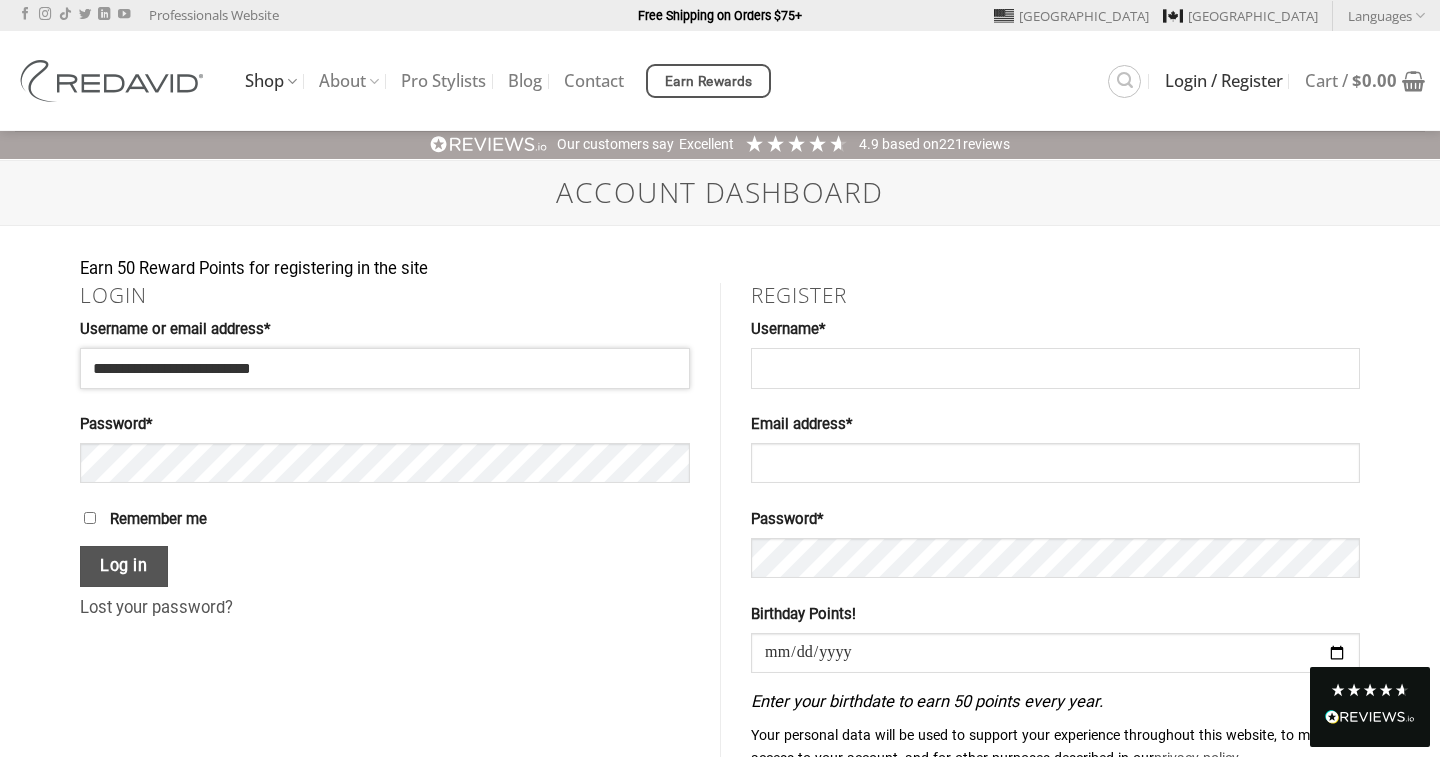 type on "**********" 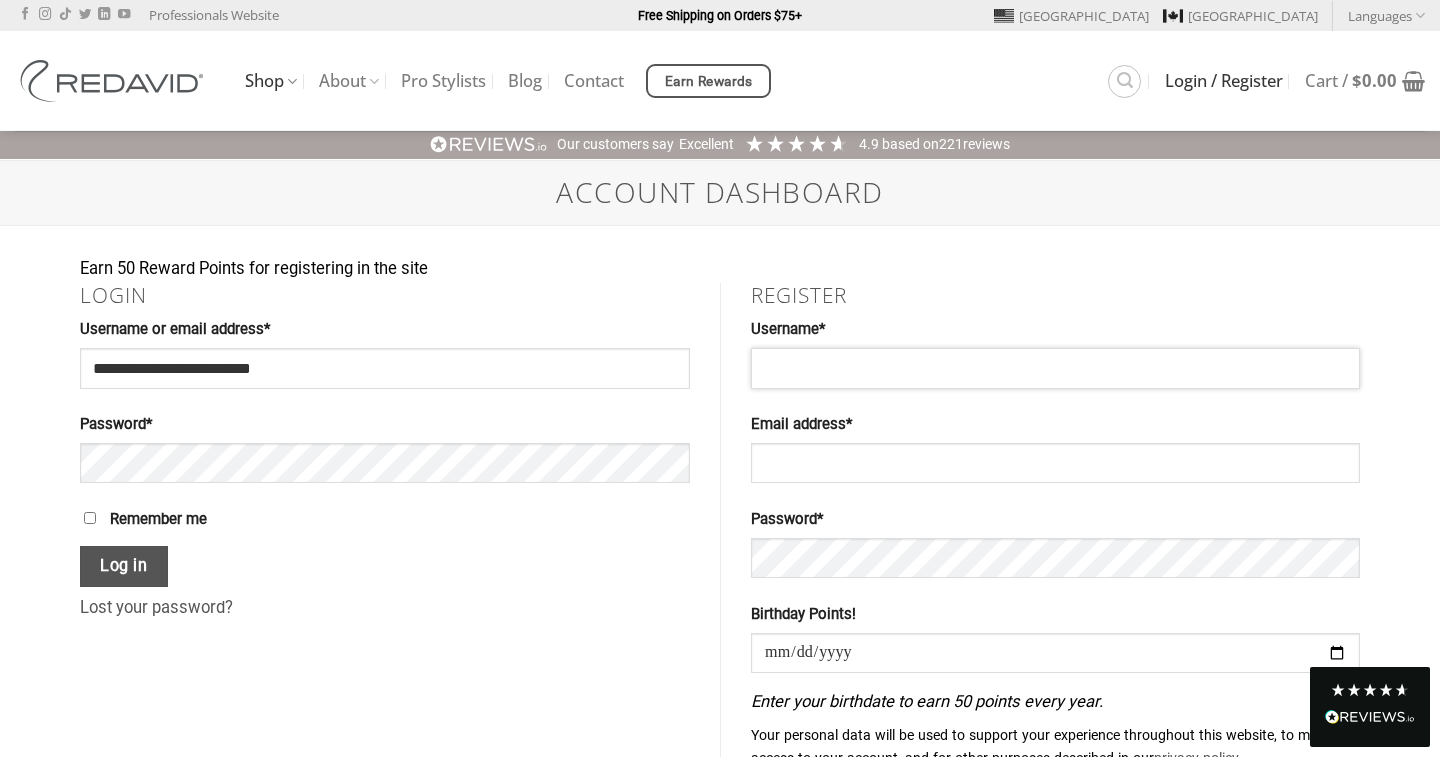 click on "Username  * Required" at bounding box center (1055, 368) 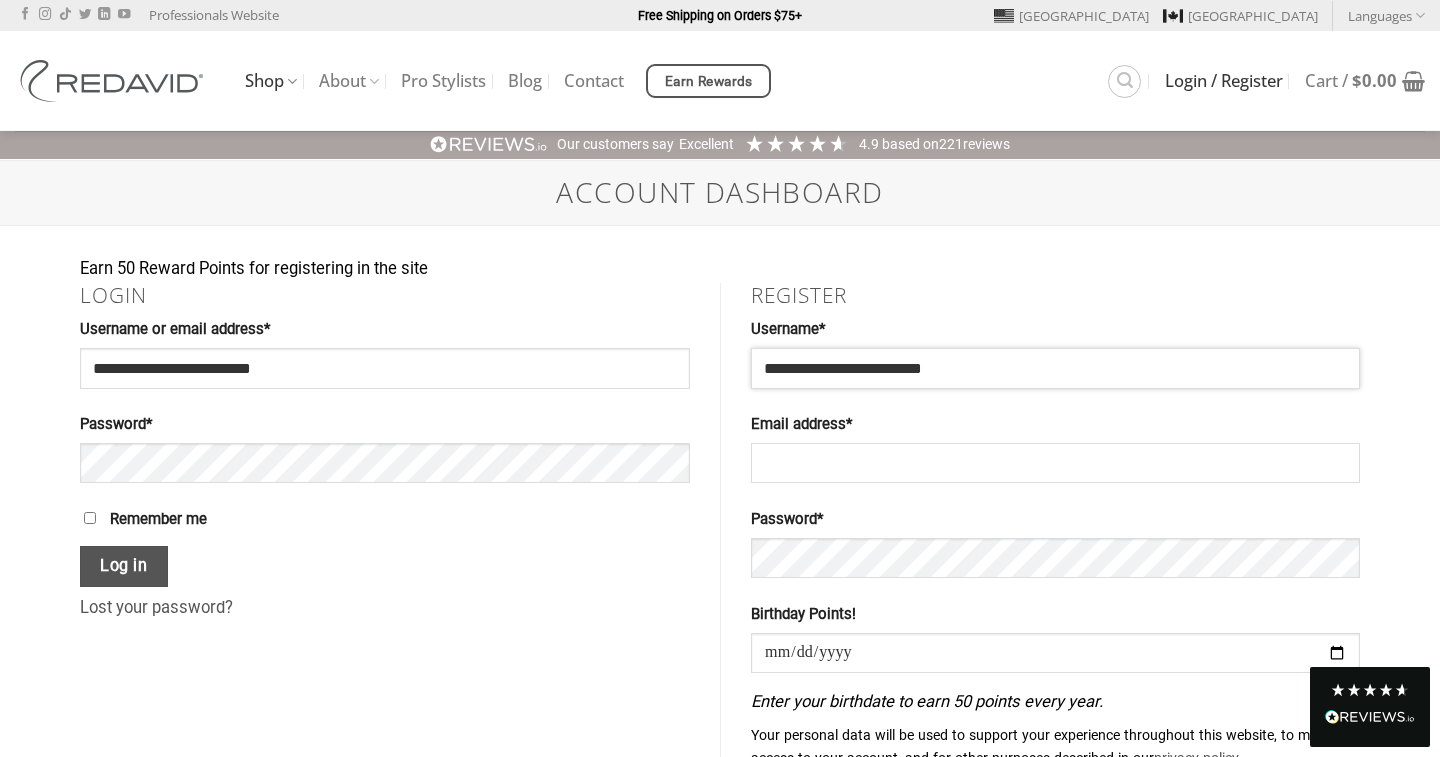 type on "**********" 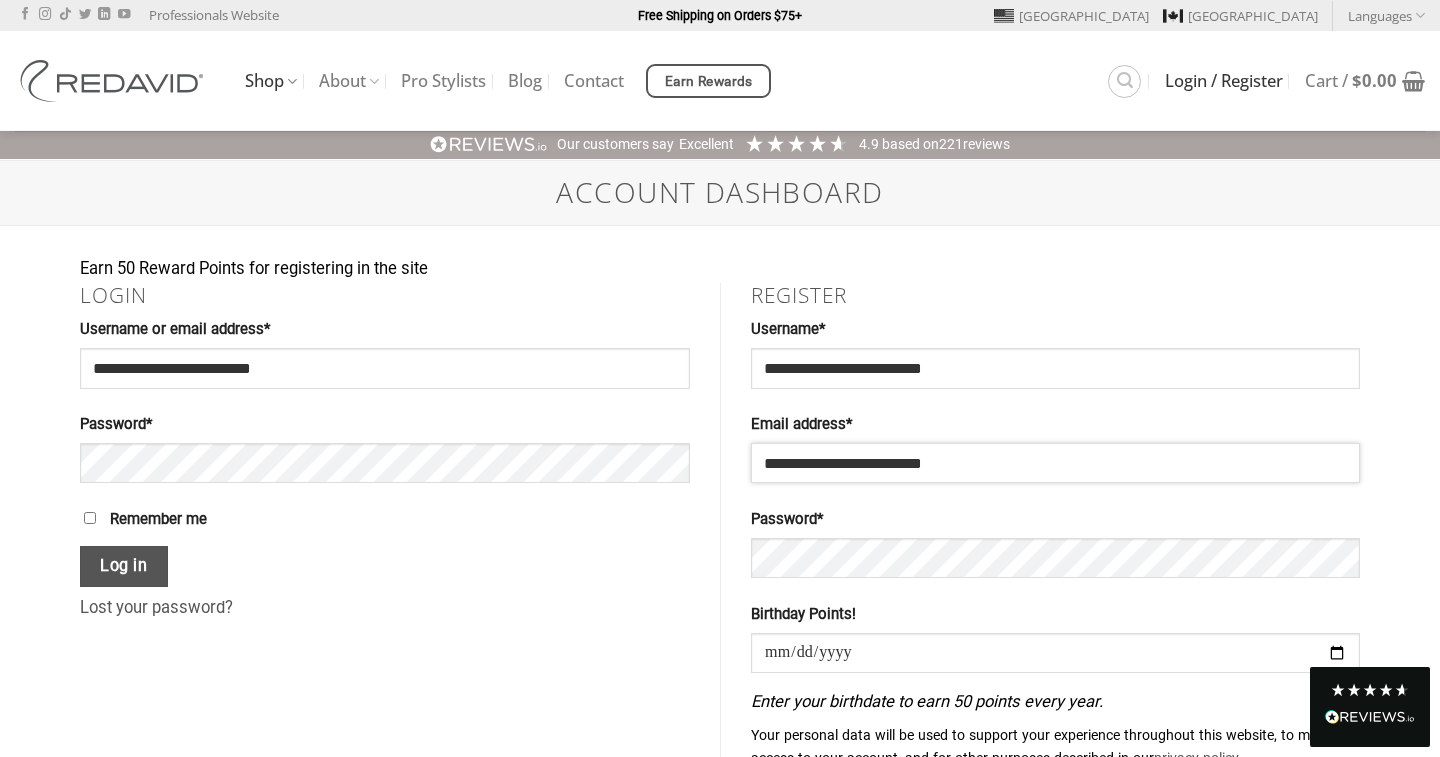 type on "**********" 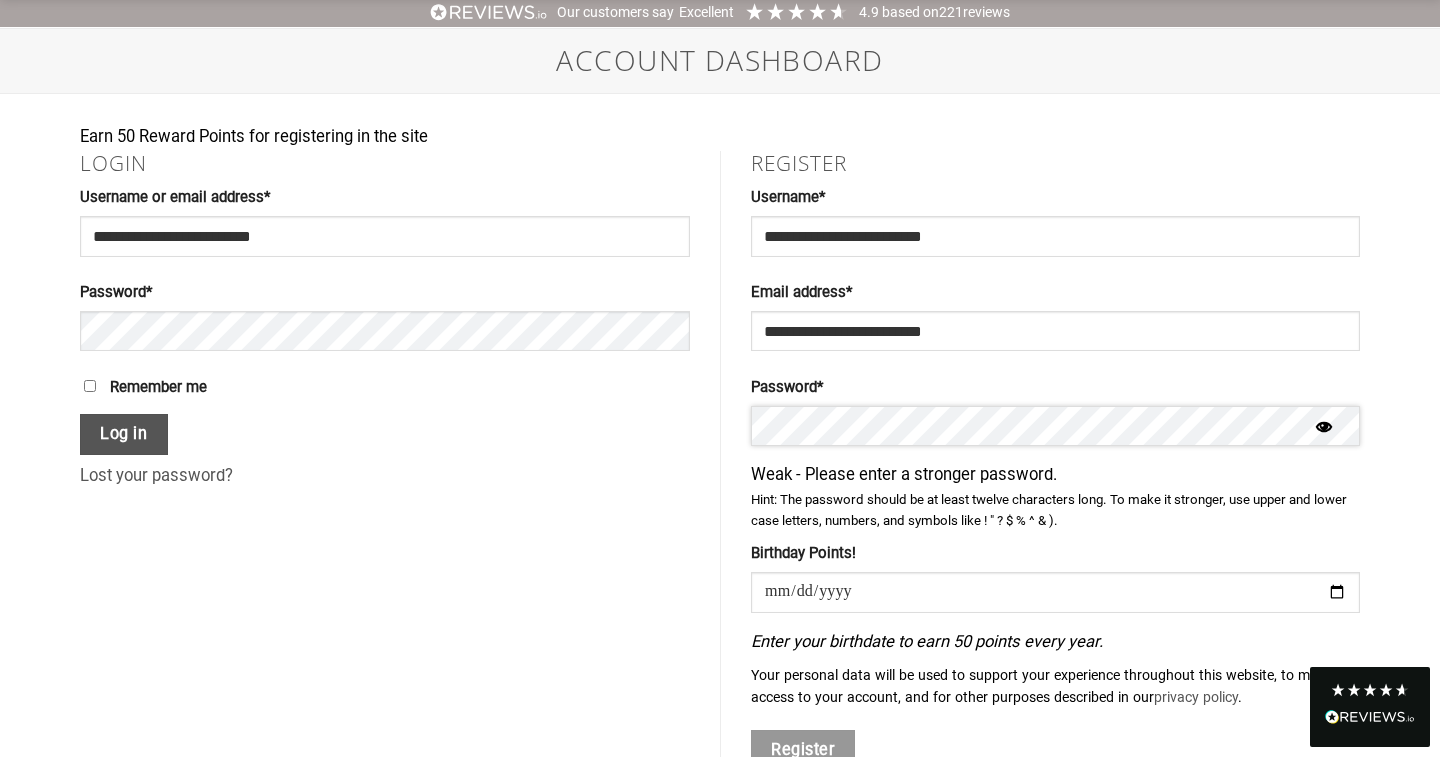 scroll, scrollTop: 133, scrollLeft: 0, axis: vertical 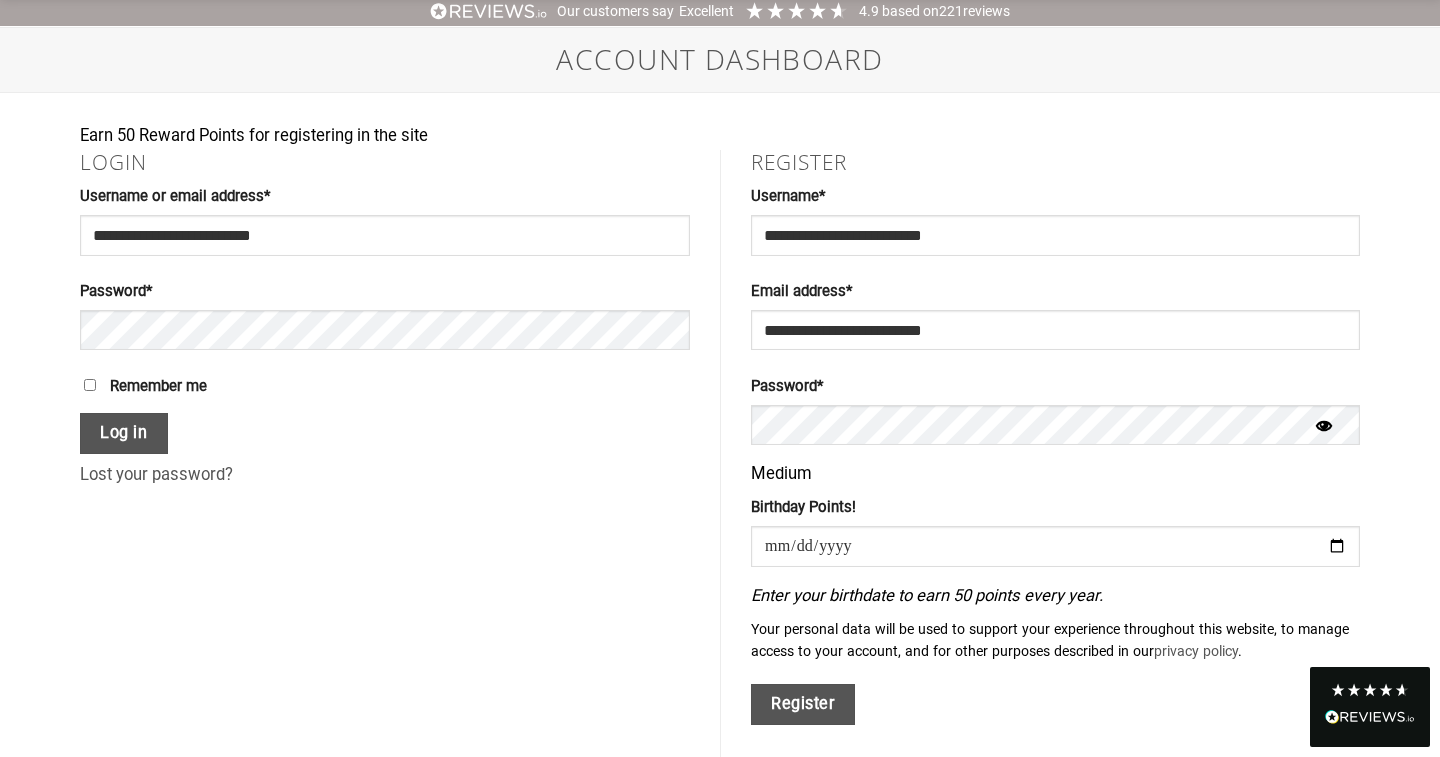 click at bounding box center [1324, 427] 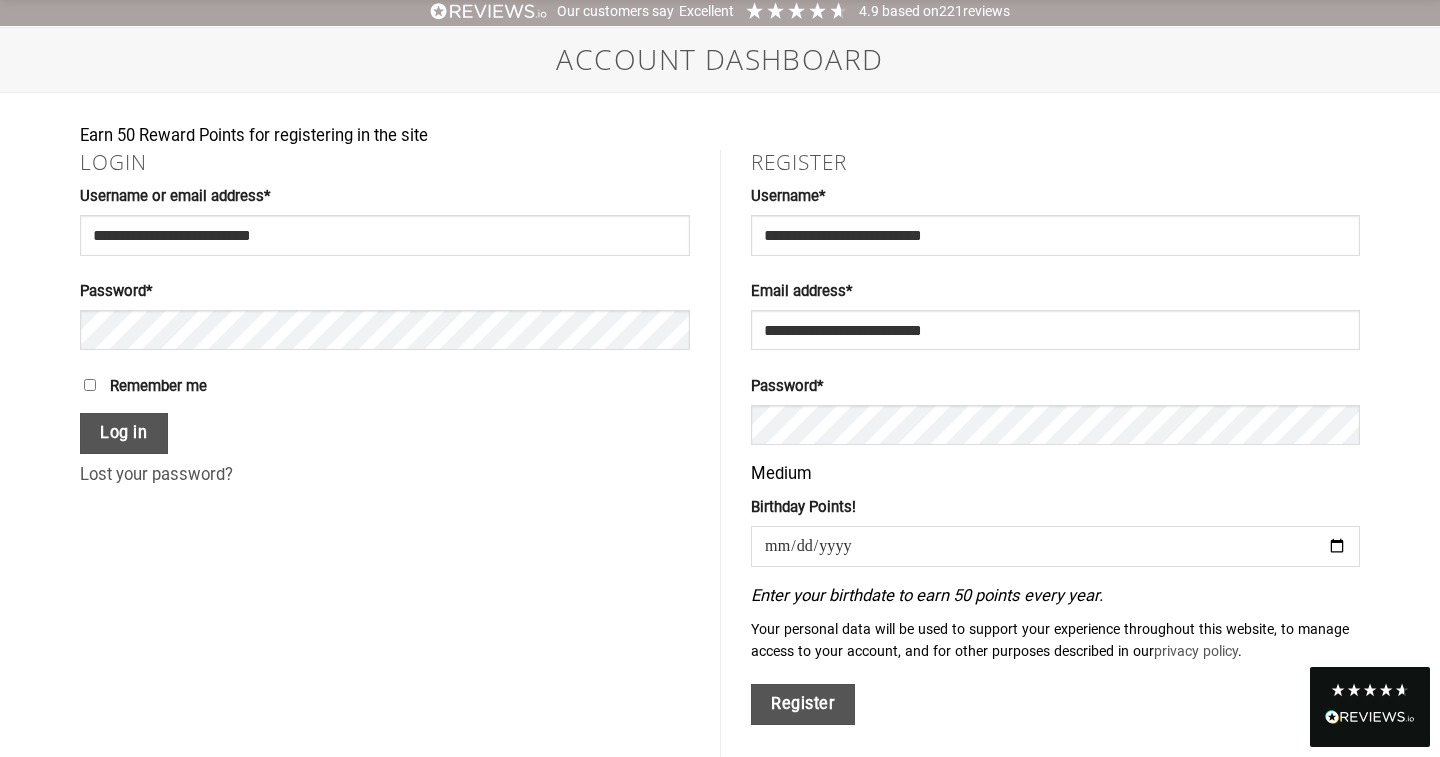 click at bounding box center [1055, 546] 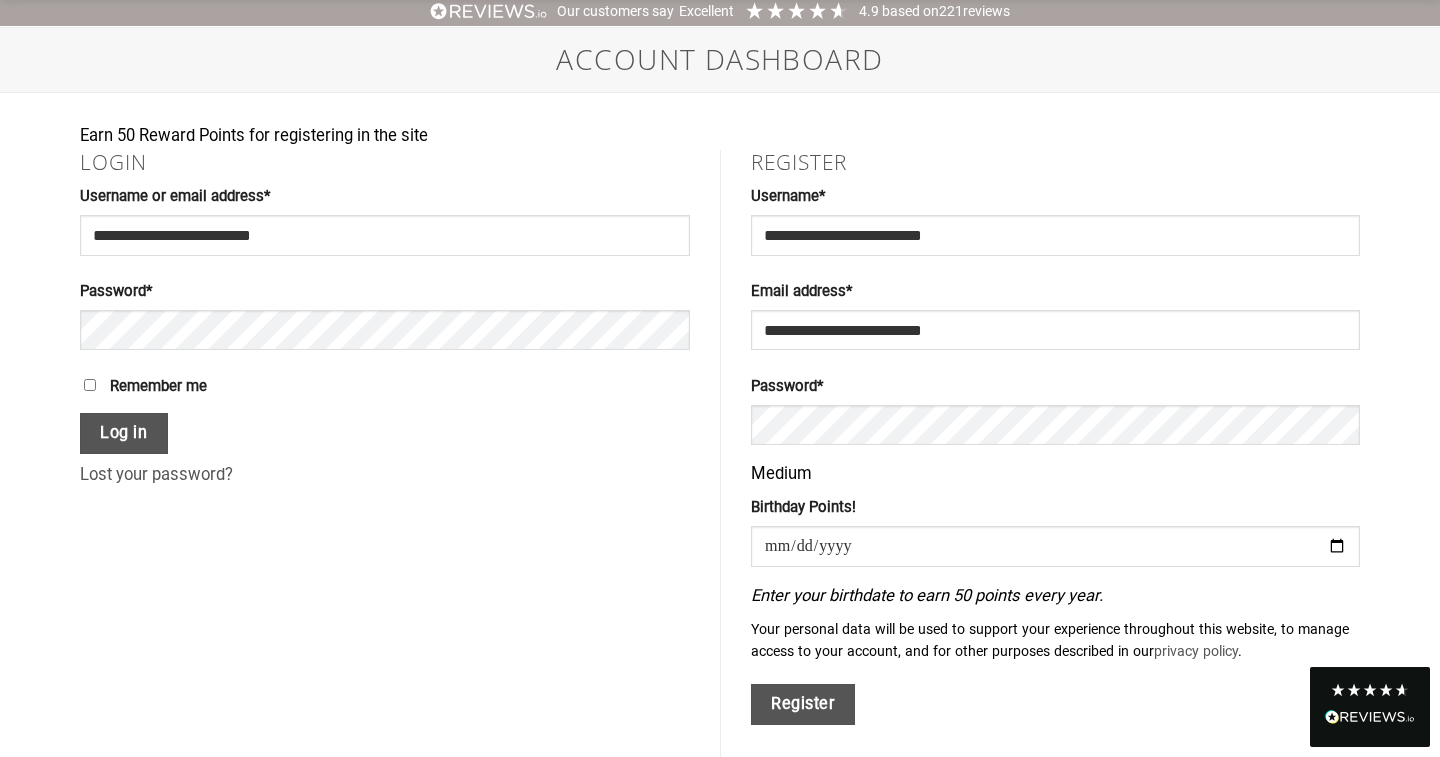 click on "**********" at bounding box center (385, 456) 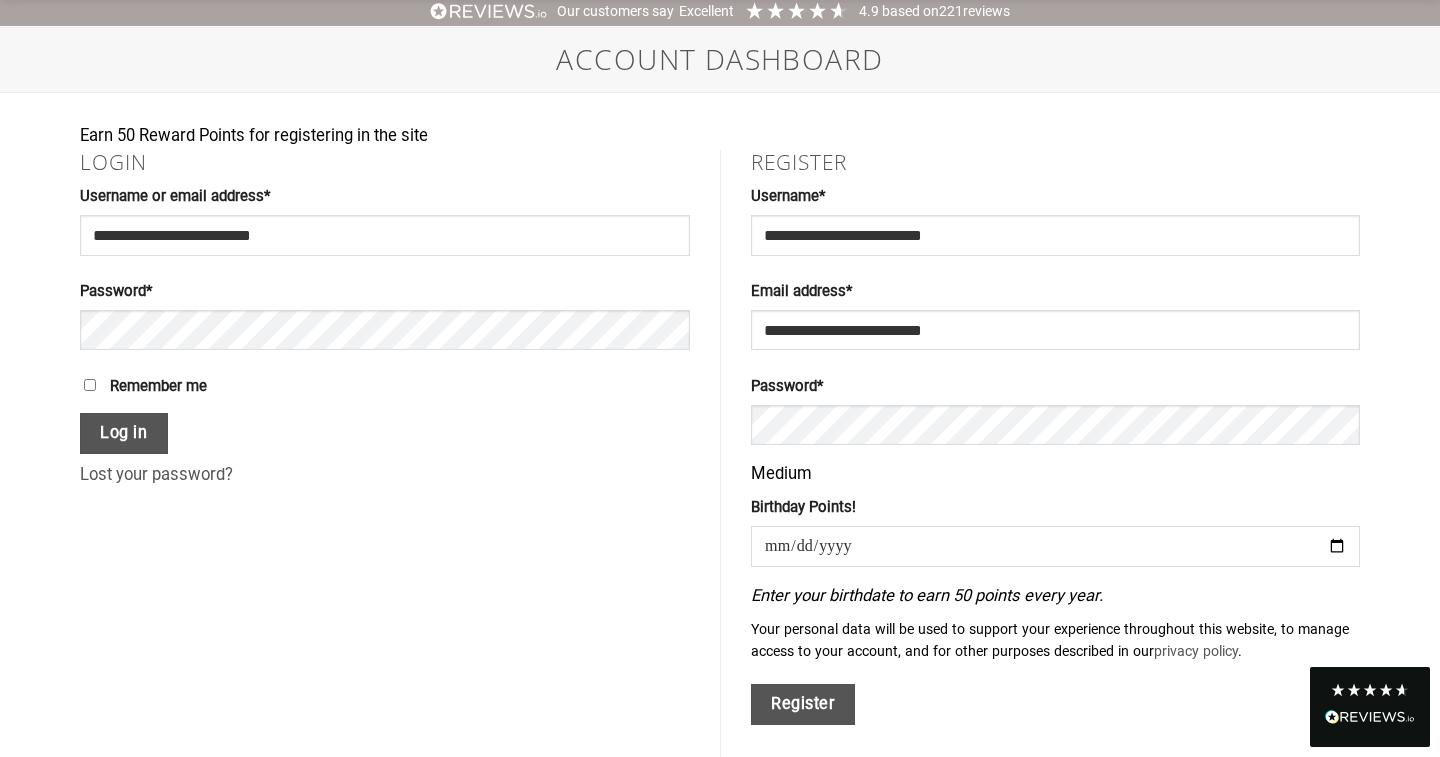 click at bounding box center (1055, 546) 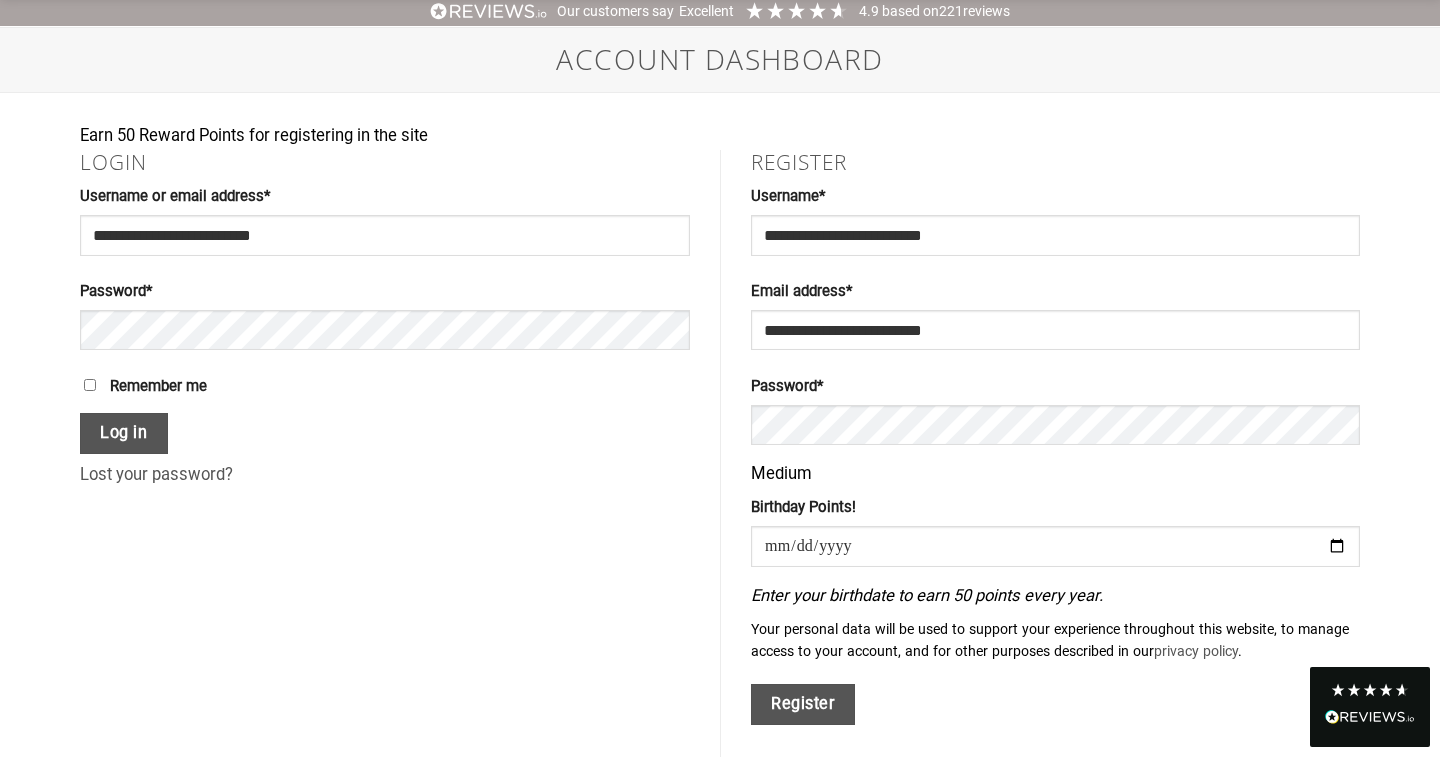type on "**********" 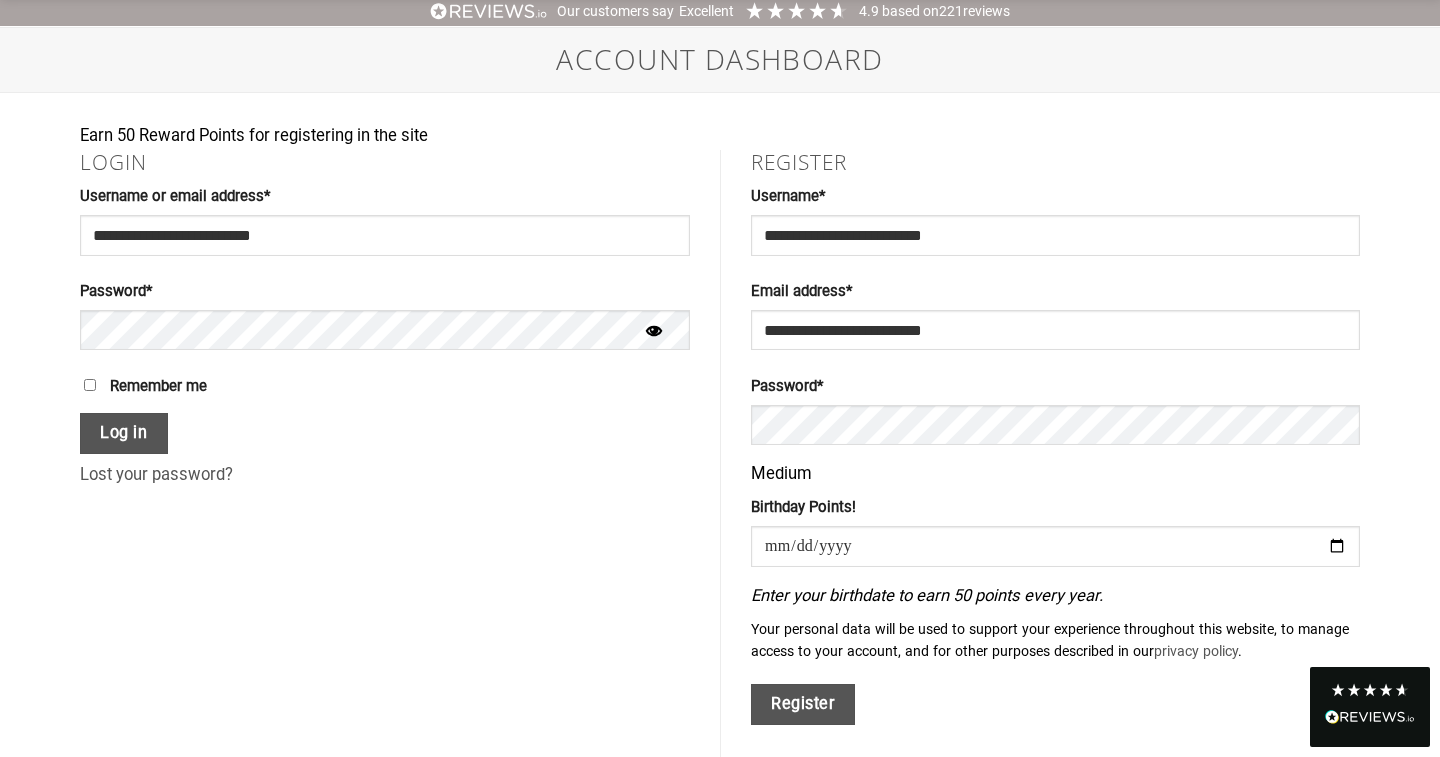 click at bounding box center (654, 332) 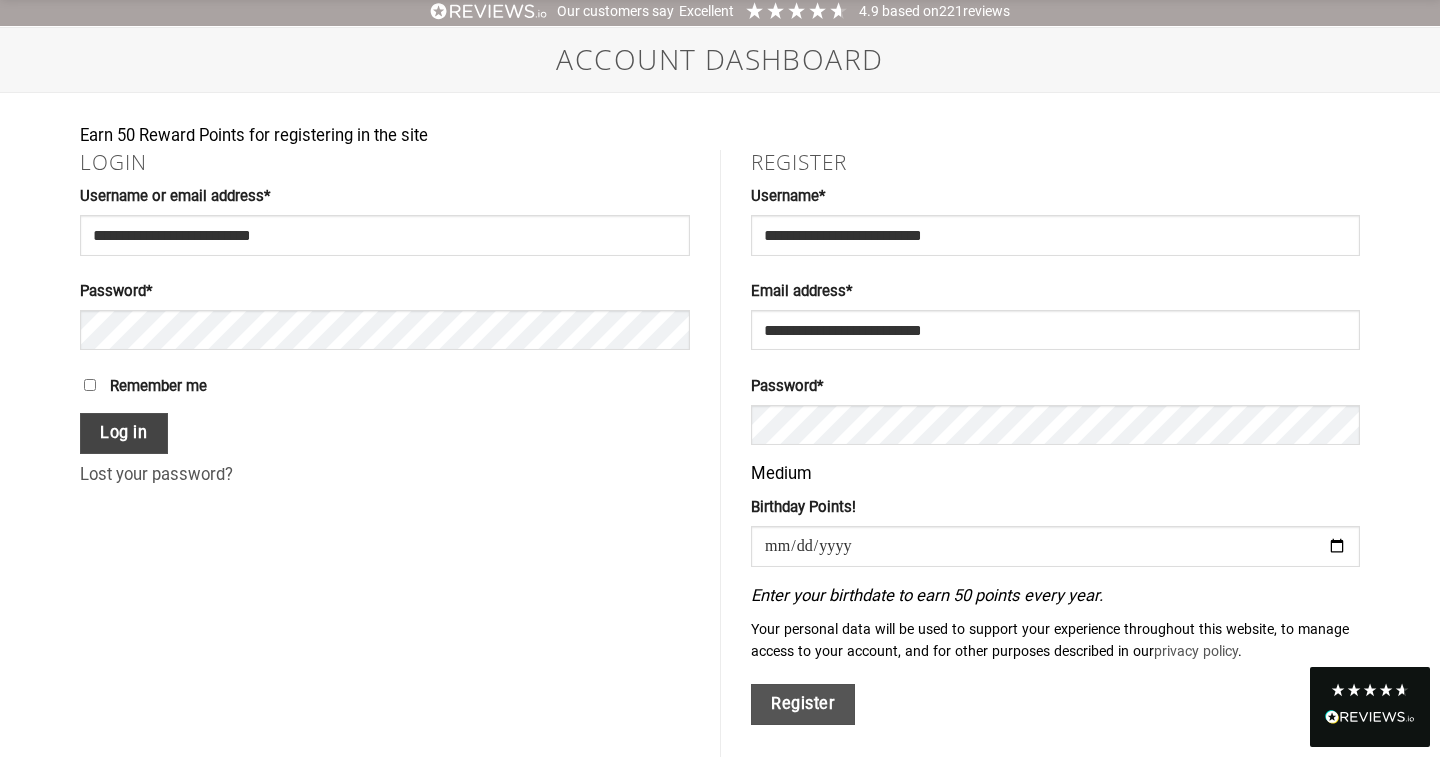 click on "Log in" at bounding box center [124, 433] 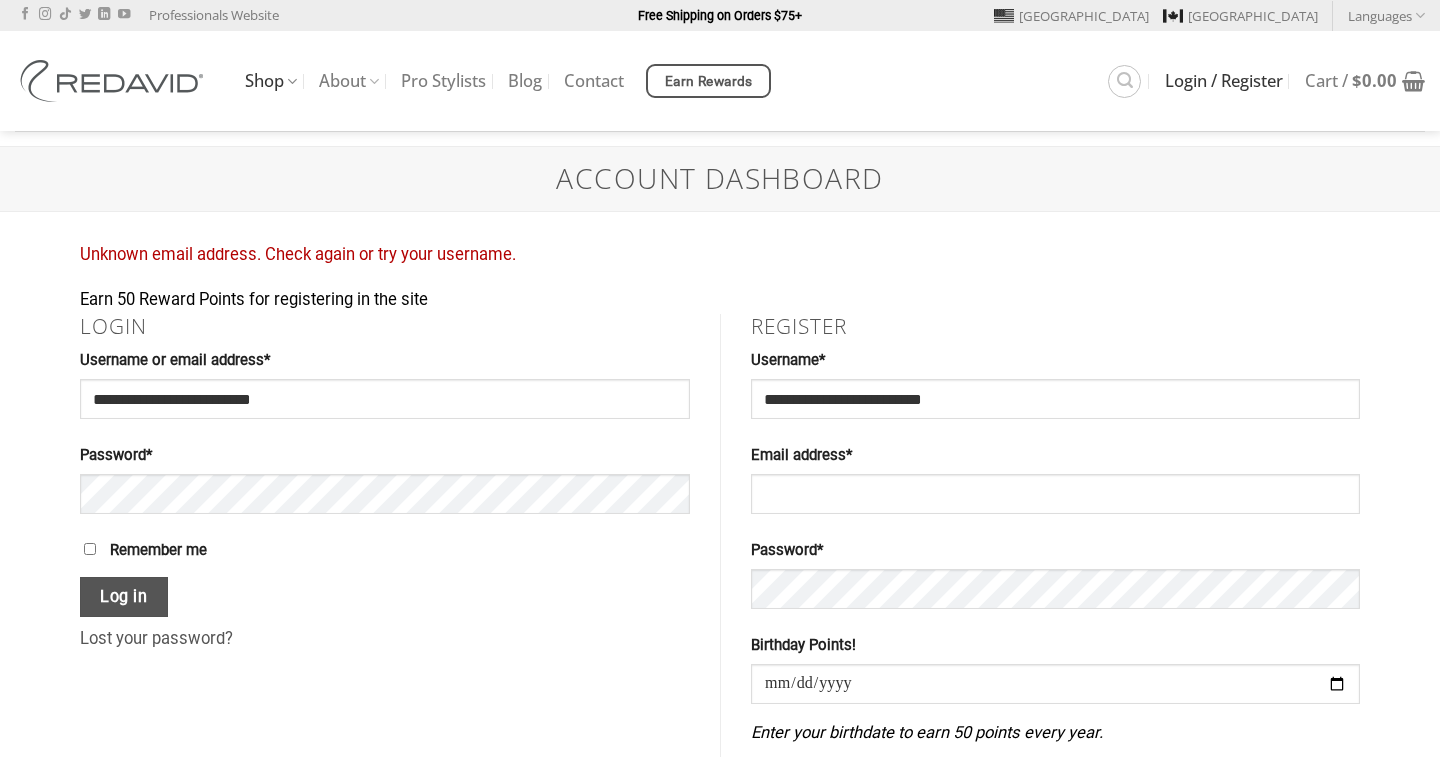 scroll, scrollTop: 0, scrollLeft: 0, axis: both 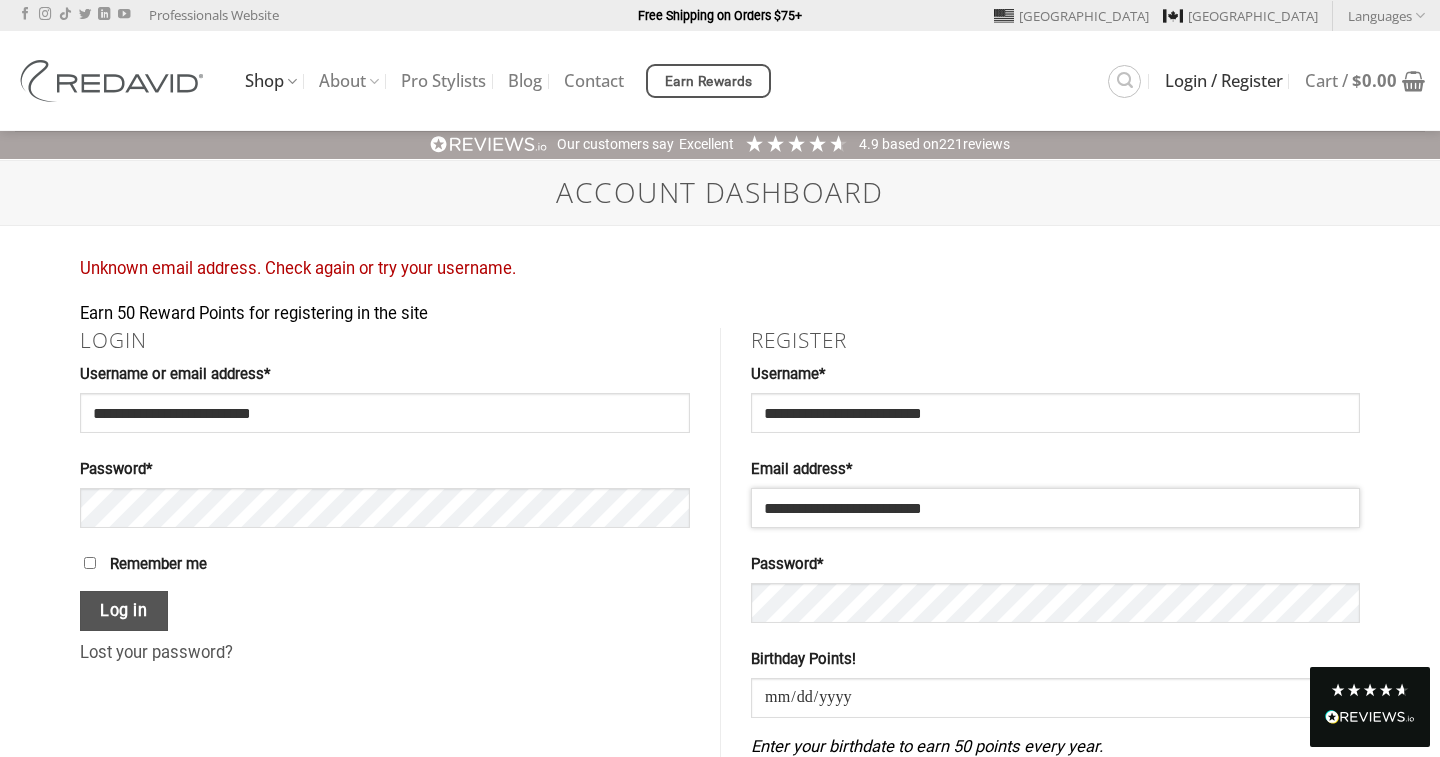 type on "**********" 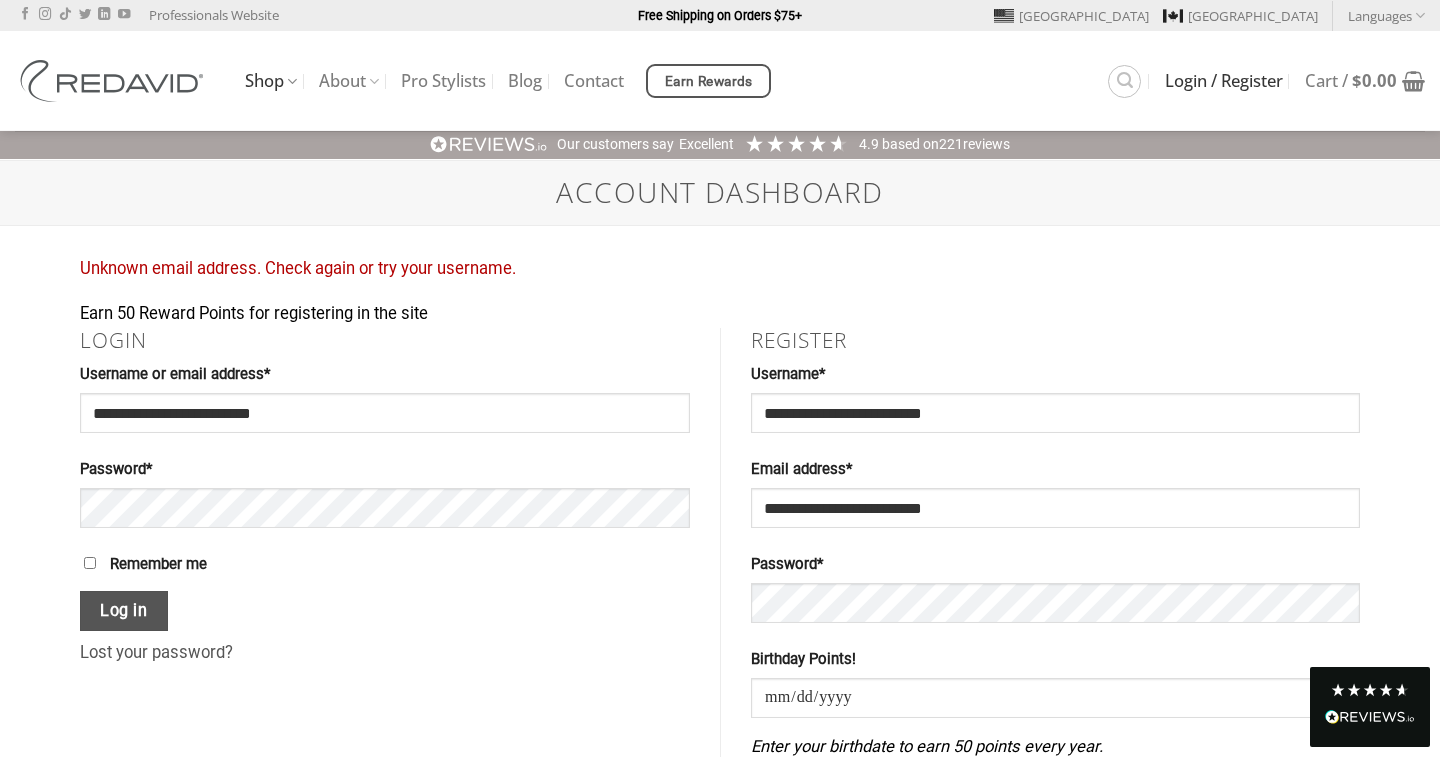 click on "Remember me
Log in" at bounding box center (385, 592) 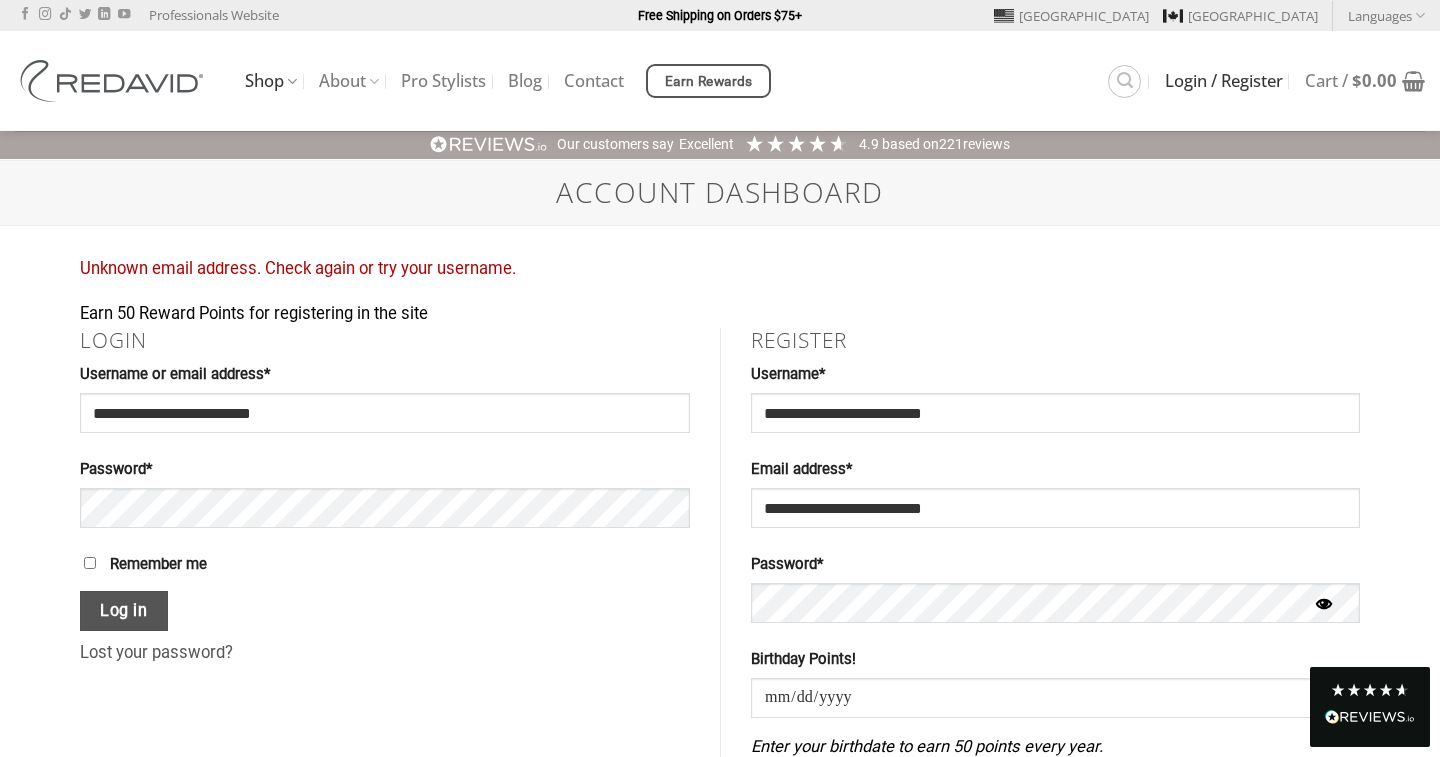 click at bounding box center (1324, 605) 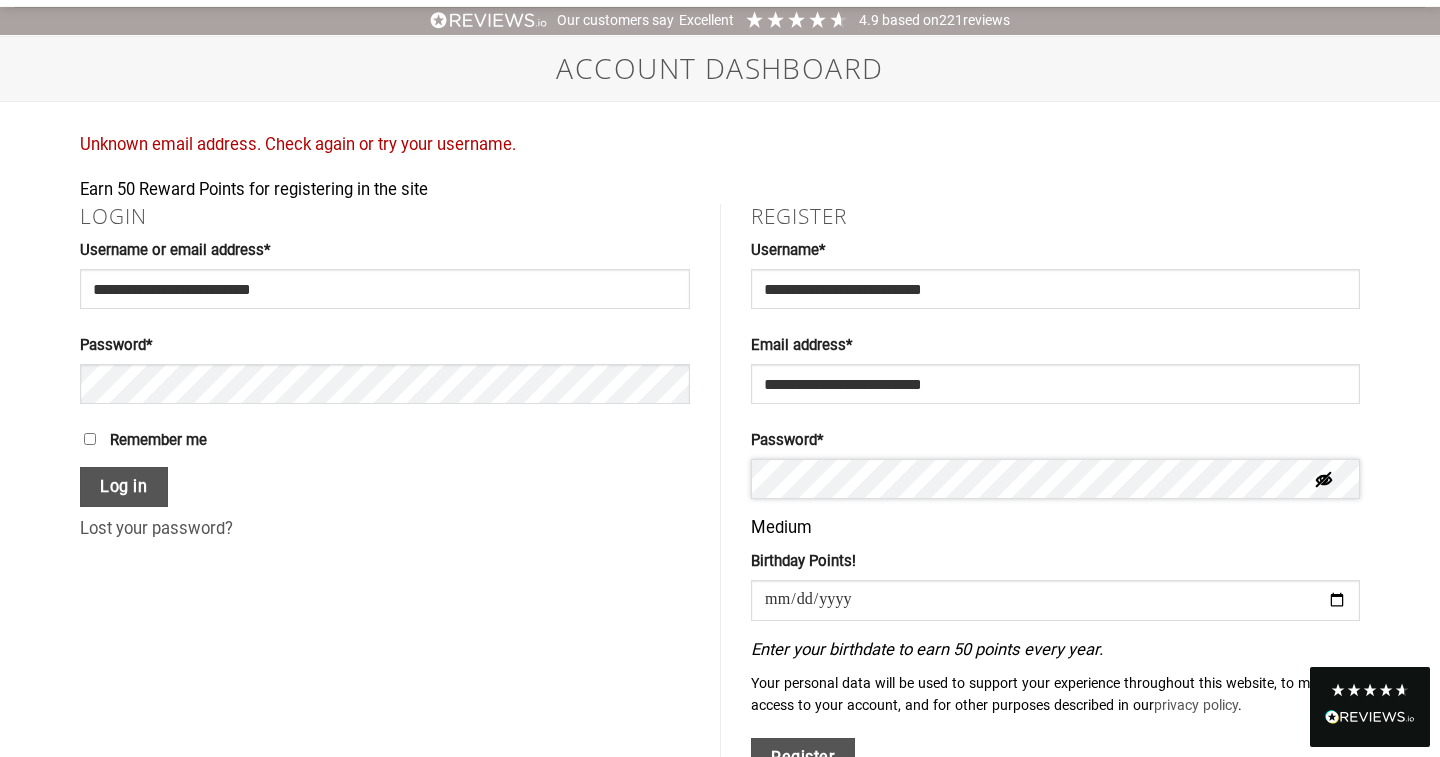 scroll, scrollTop: 143, scrollLeft: 0, axis: vertical 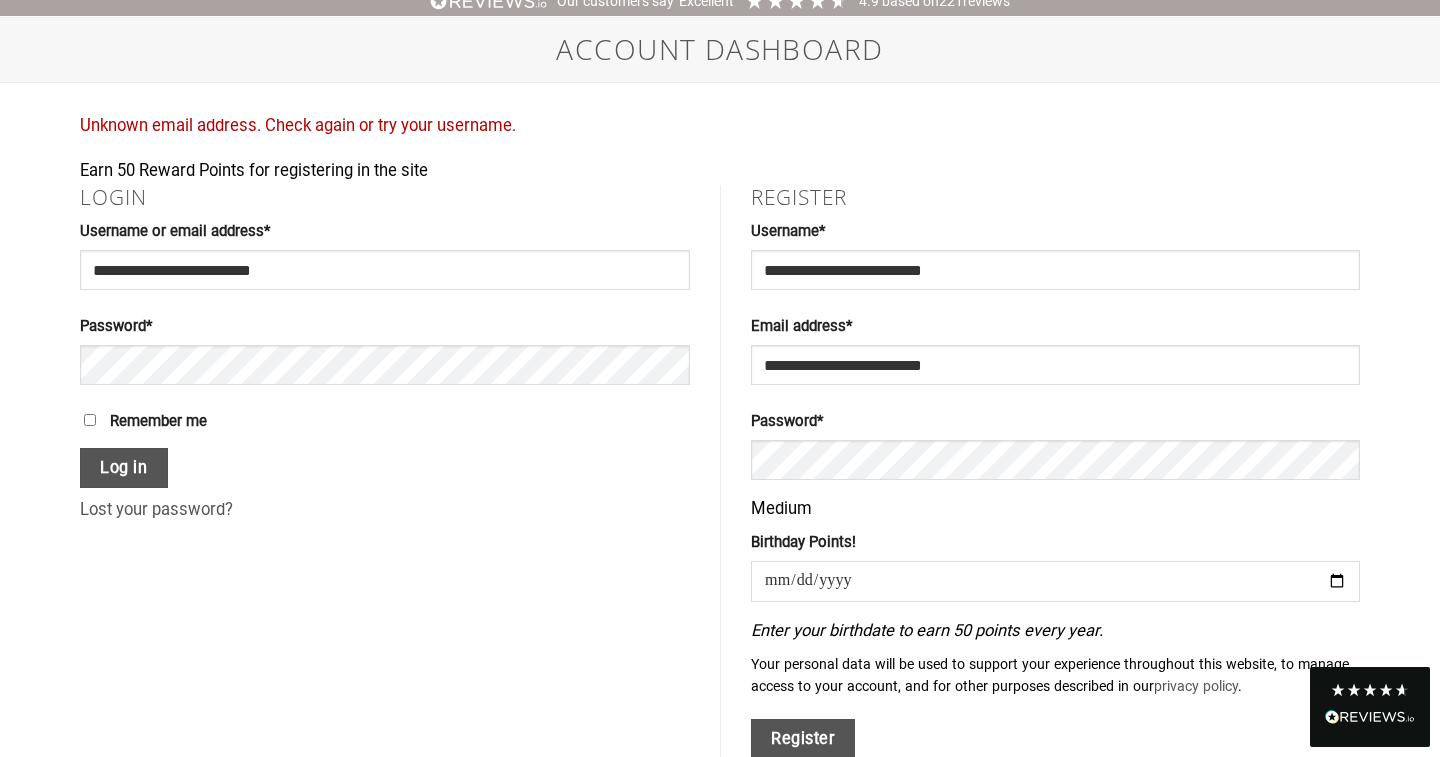 click at bounding box center [1055, 581] 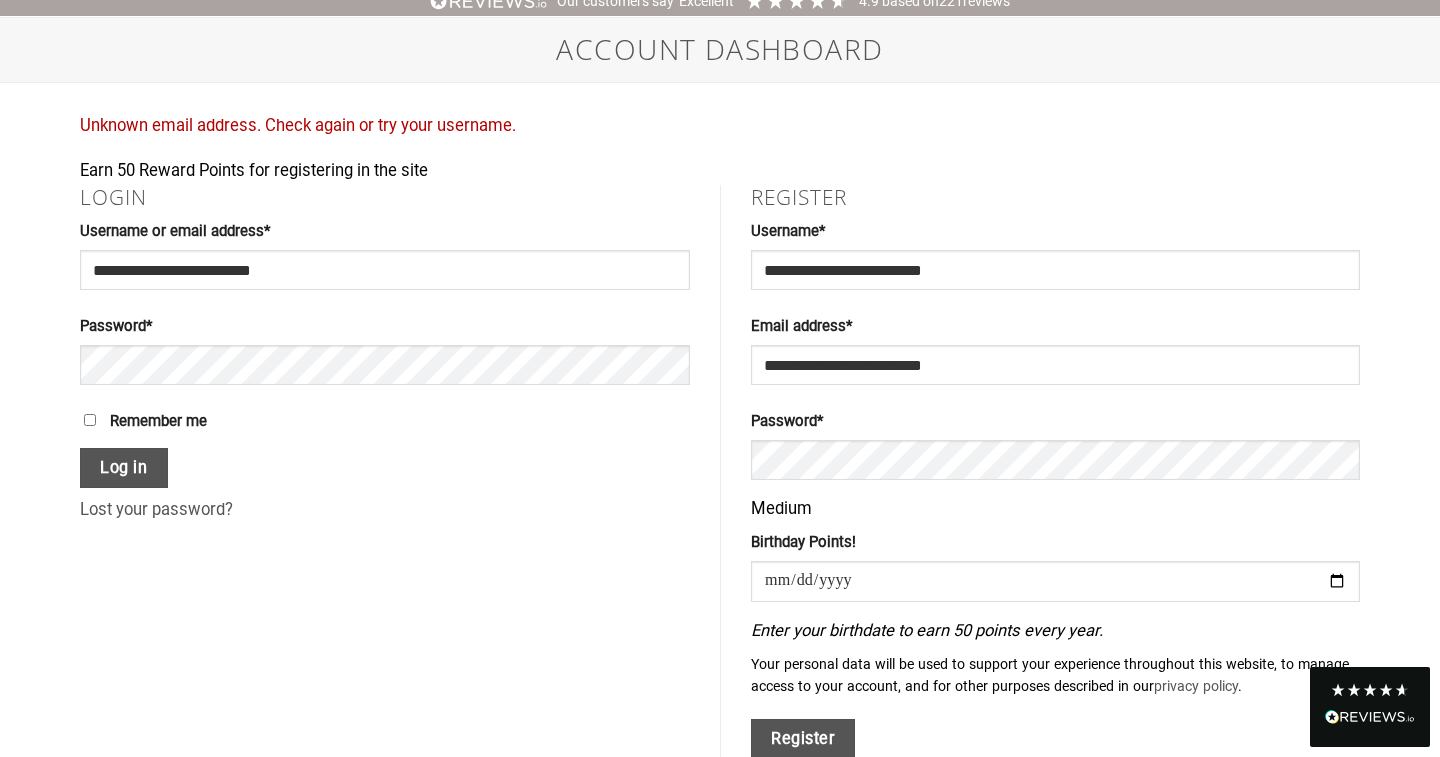 type on "**********" 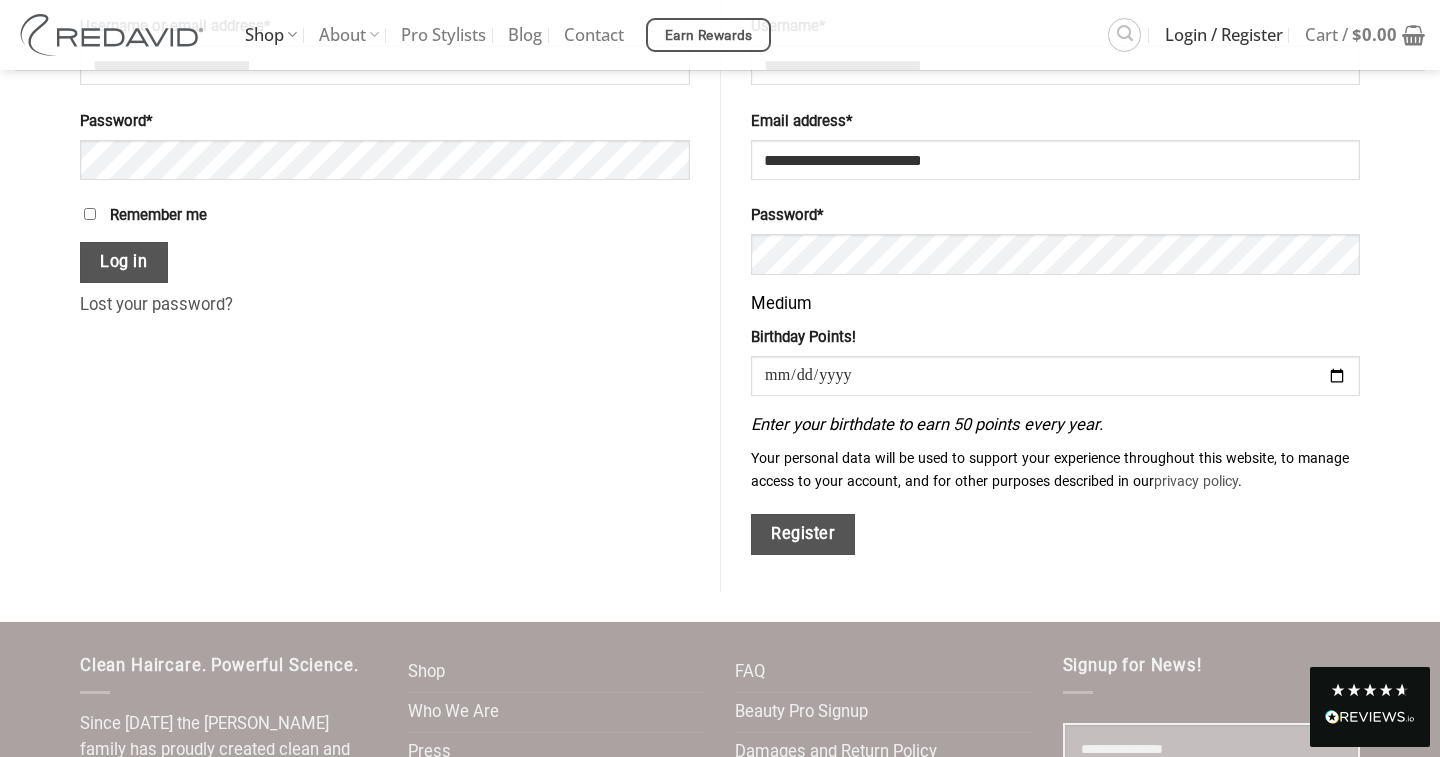 scroll, scrollTop: 349, scrollLeft: 0, axis: vertical 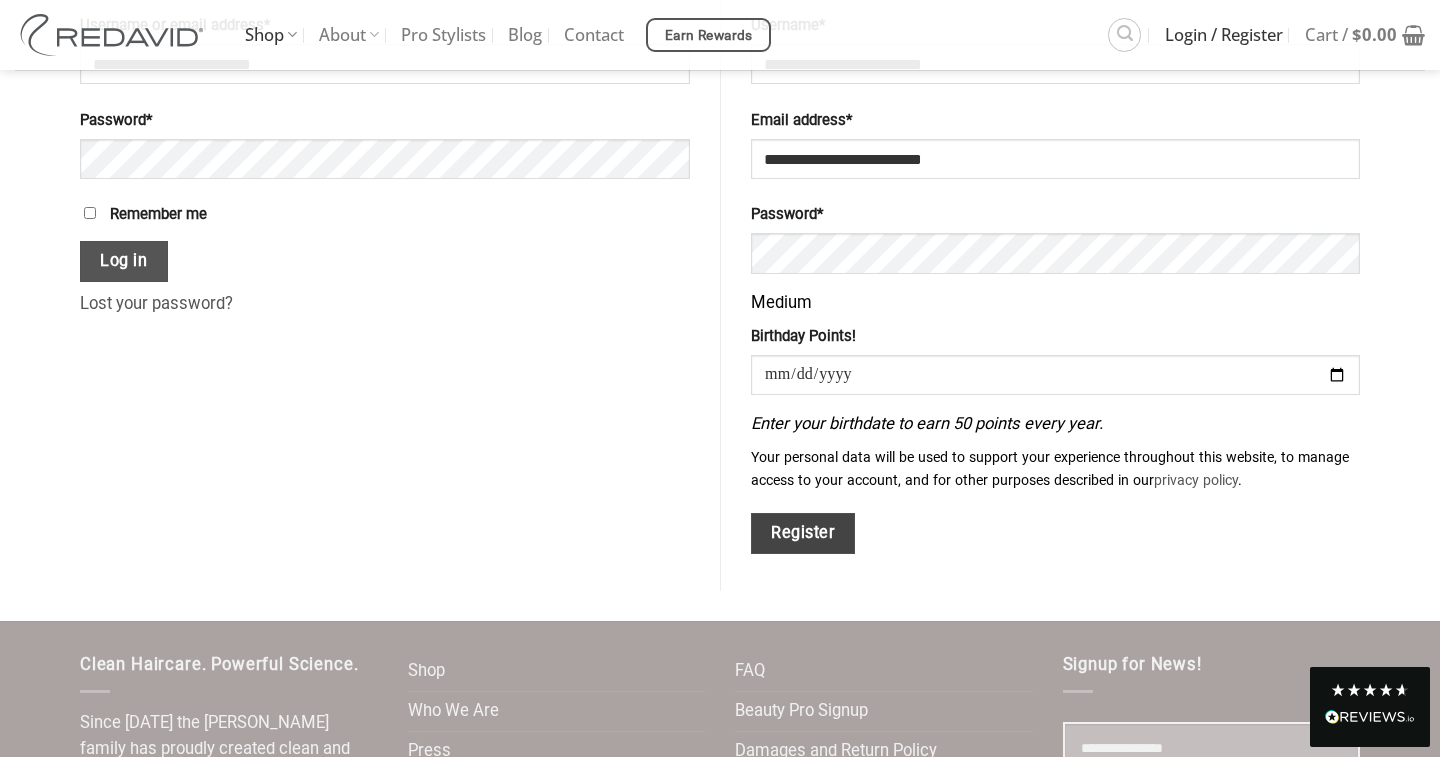 click on "Register" at bounding box center [803, 533] 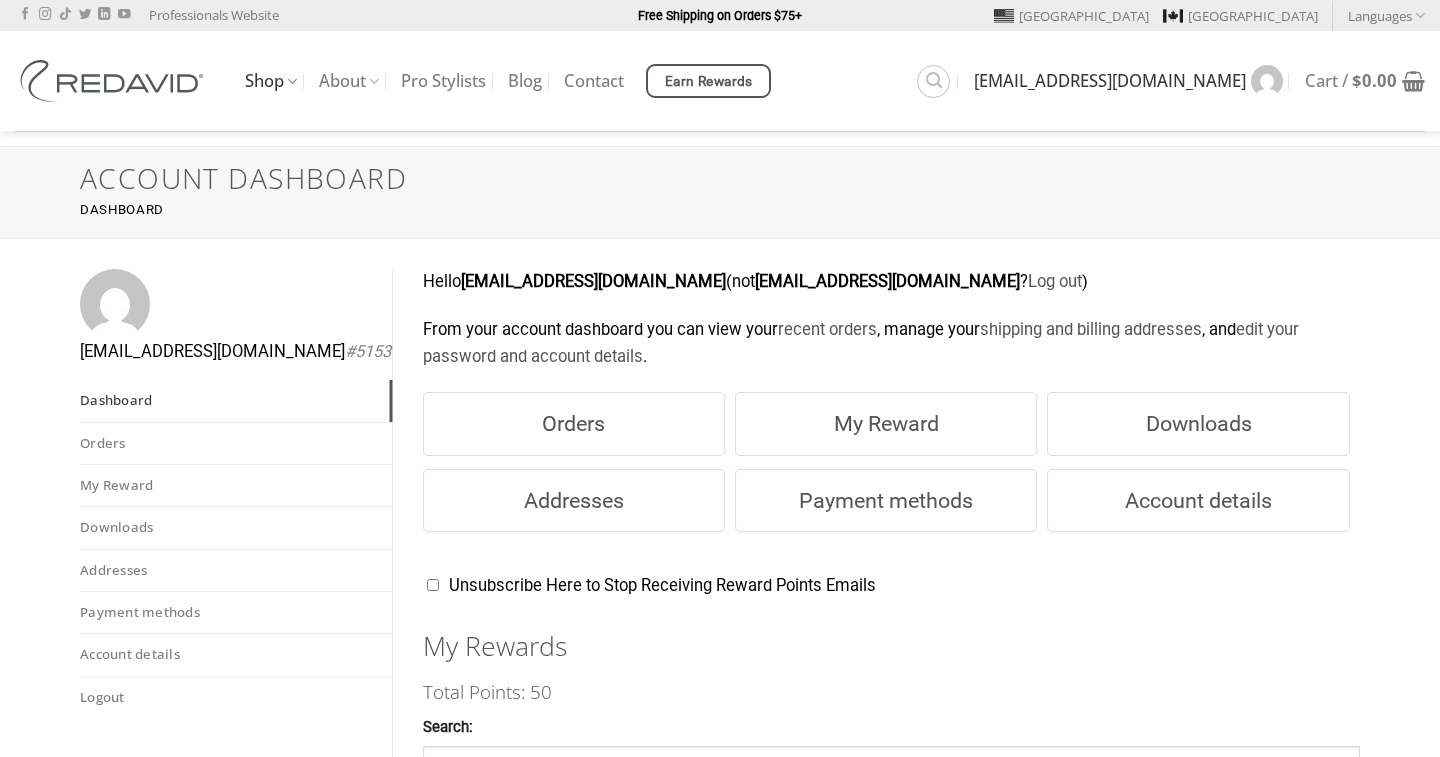 scroll, scrollTop: 0, scrollLeft: 0, axis: both 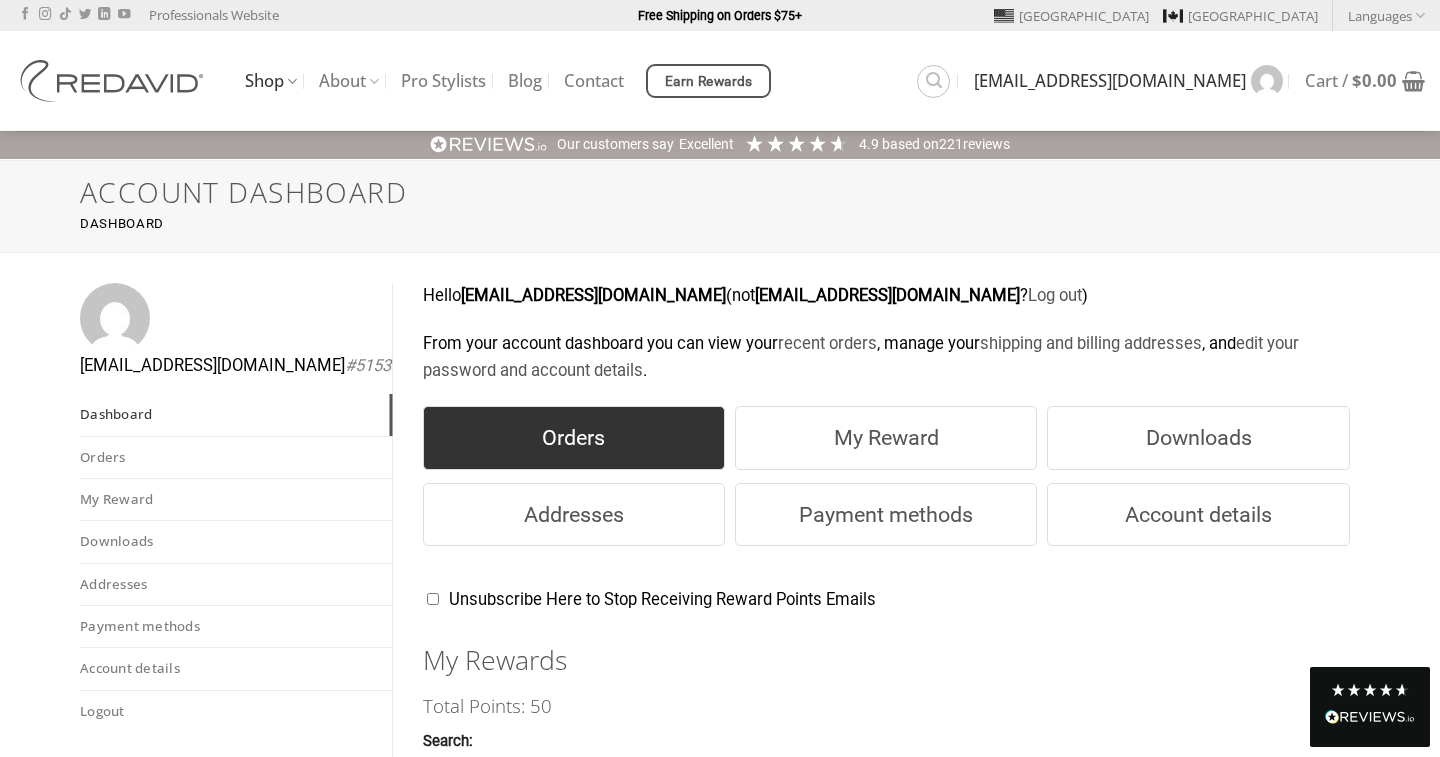 click on "Orders" at bounding box center (574, 438) 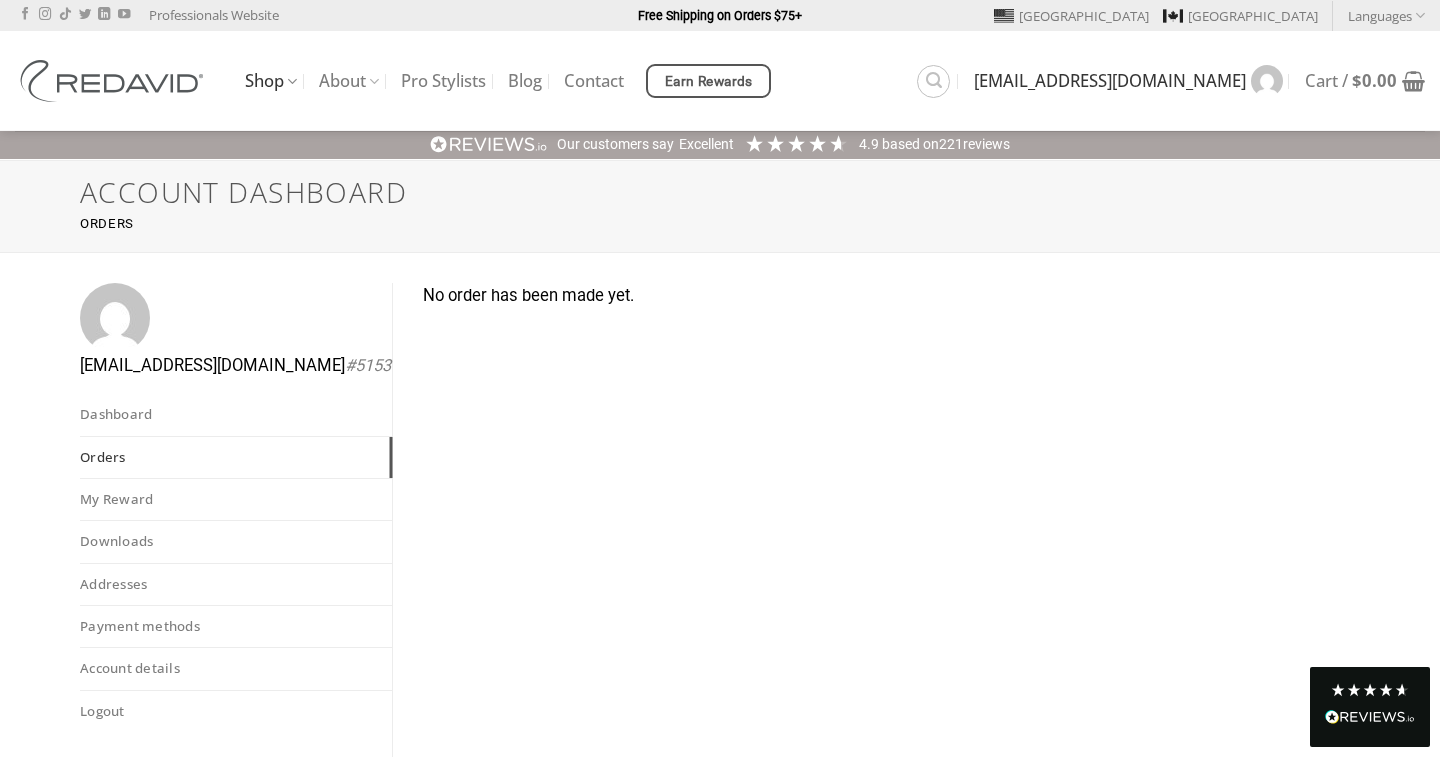 scroll, scrollTop: 0, scrollLeft: 0, axis: both 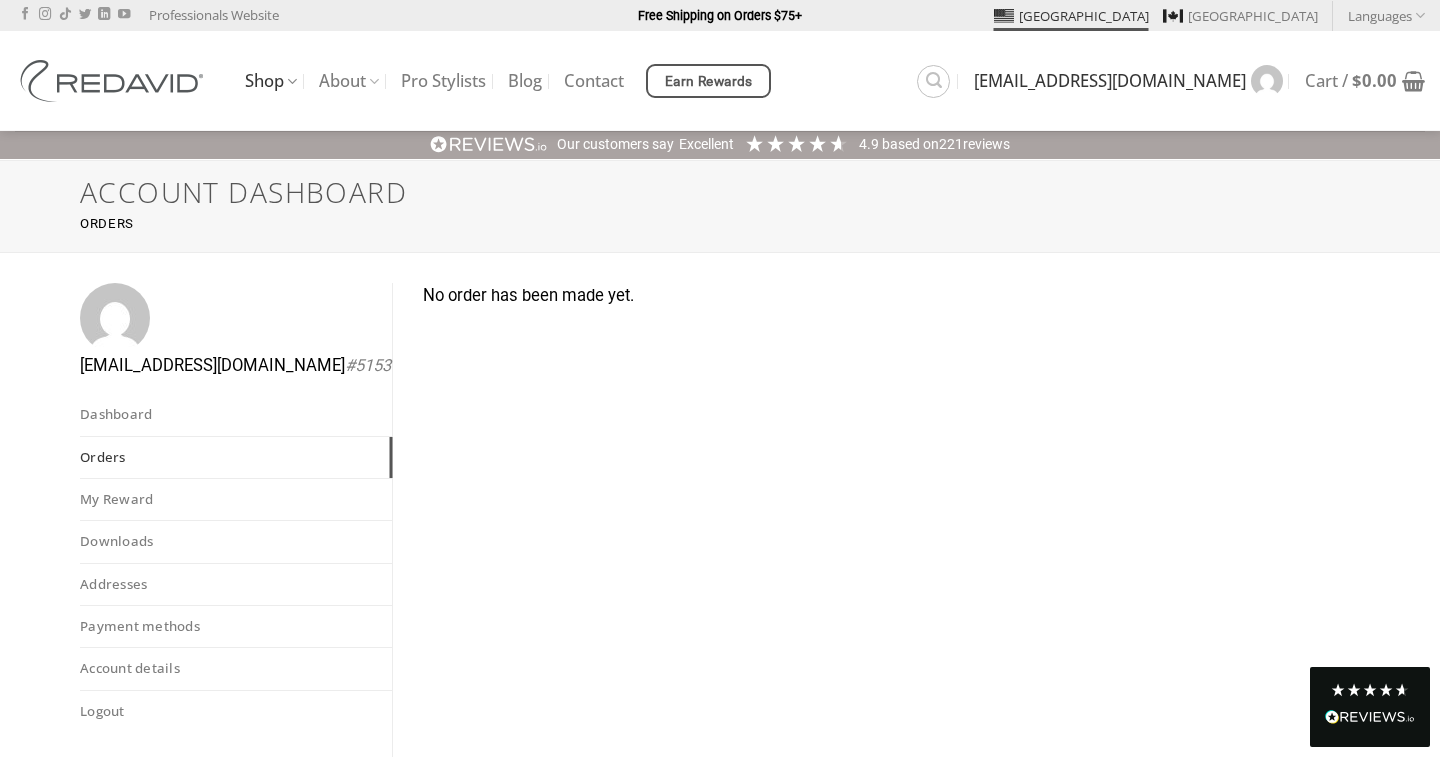click on "[GEOGRAPHIC_DATA]" at bounding box center (1071, 16) 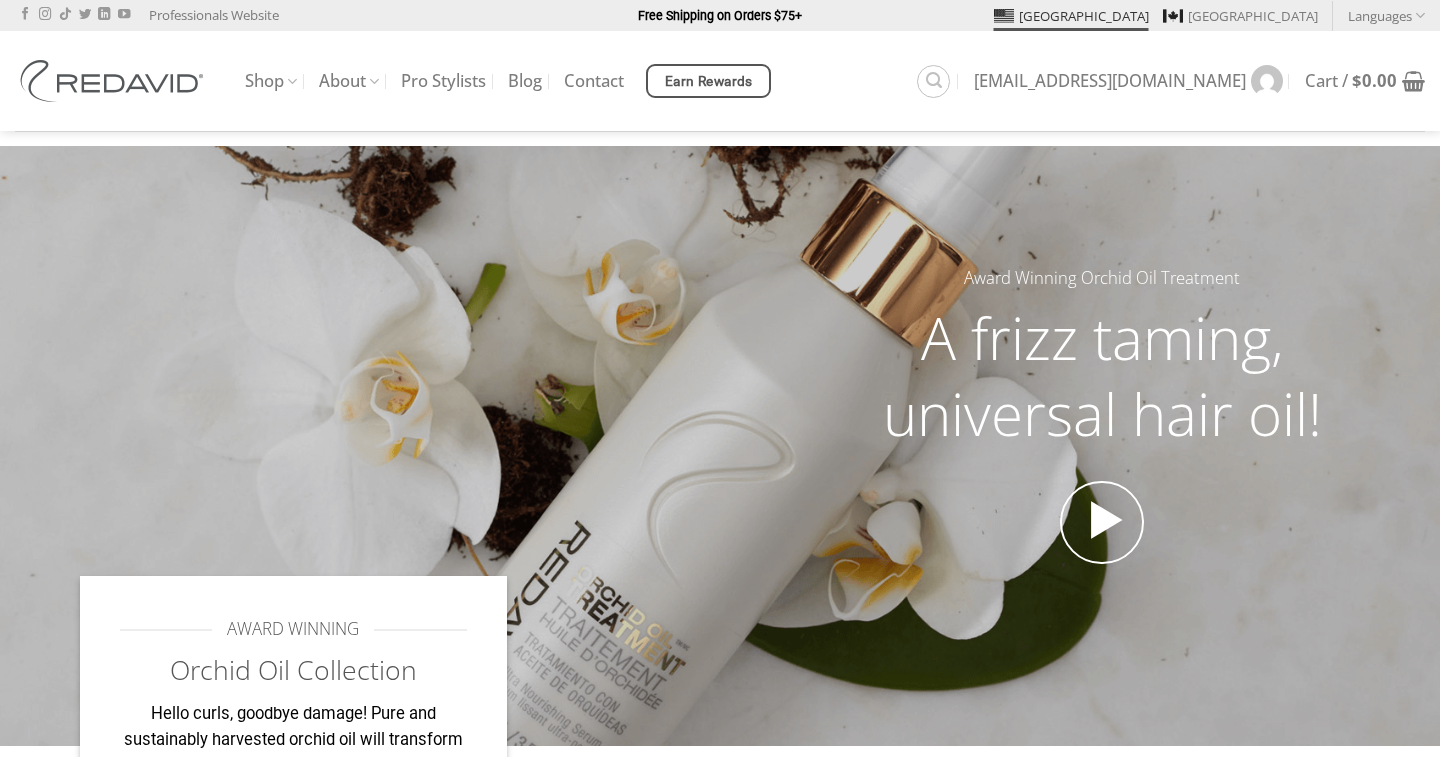 scroll, scrollTop: 0, scrollLeft: 0, axis: both 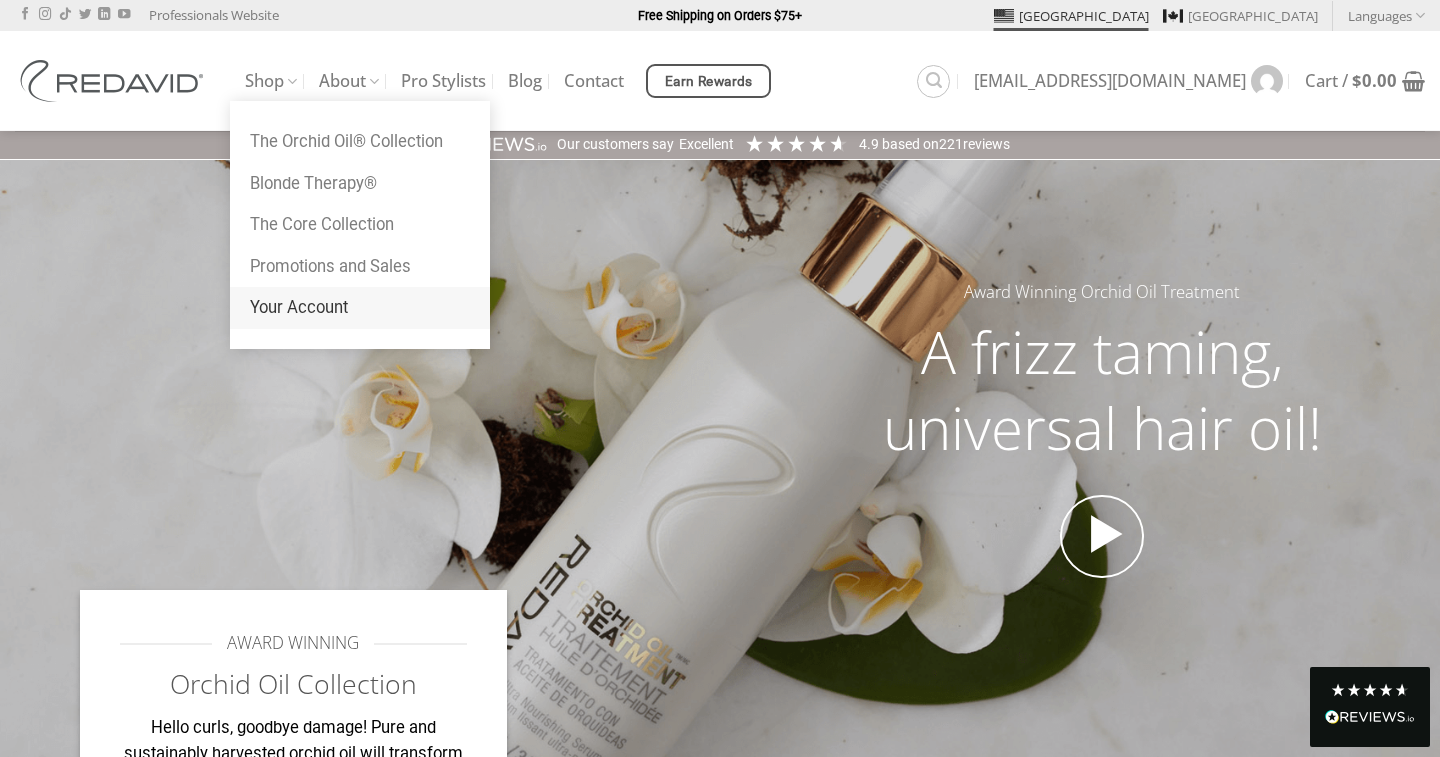 click on "Your Account" at bounding box center [360, 308] 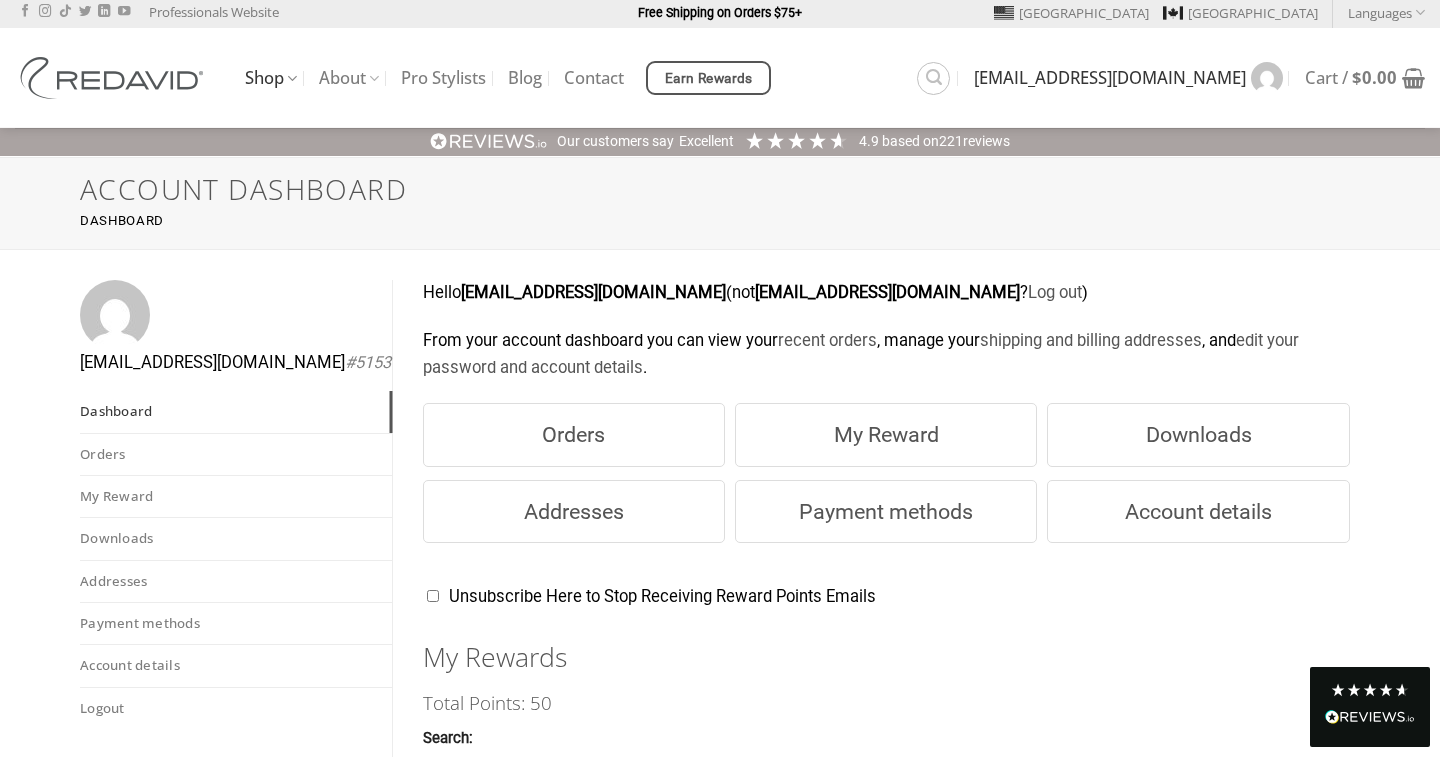 scroll, scrollTop: 38, scrollLeft: 0, axis: vertical 